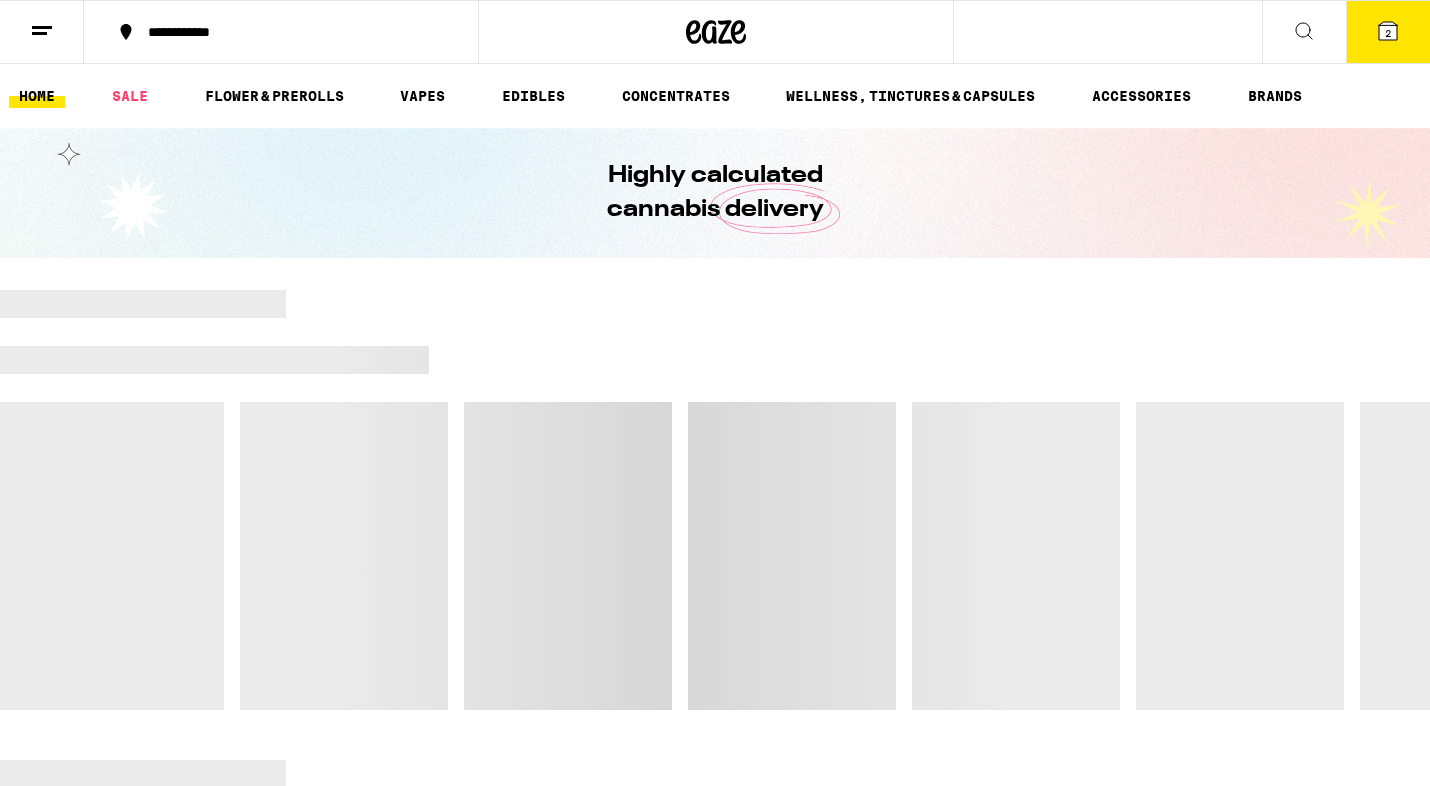 scroll, scrollTop: 0, scrollLeft: 0, axis: both 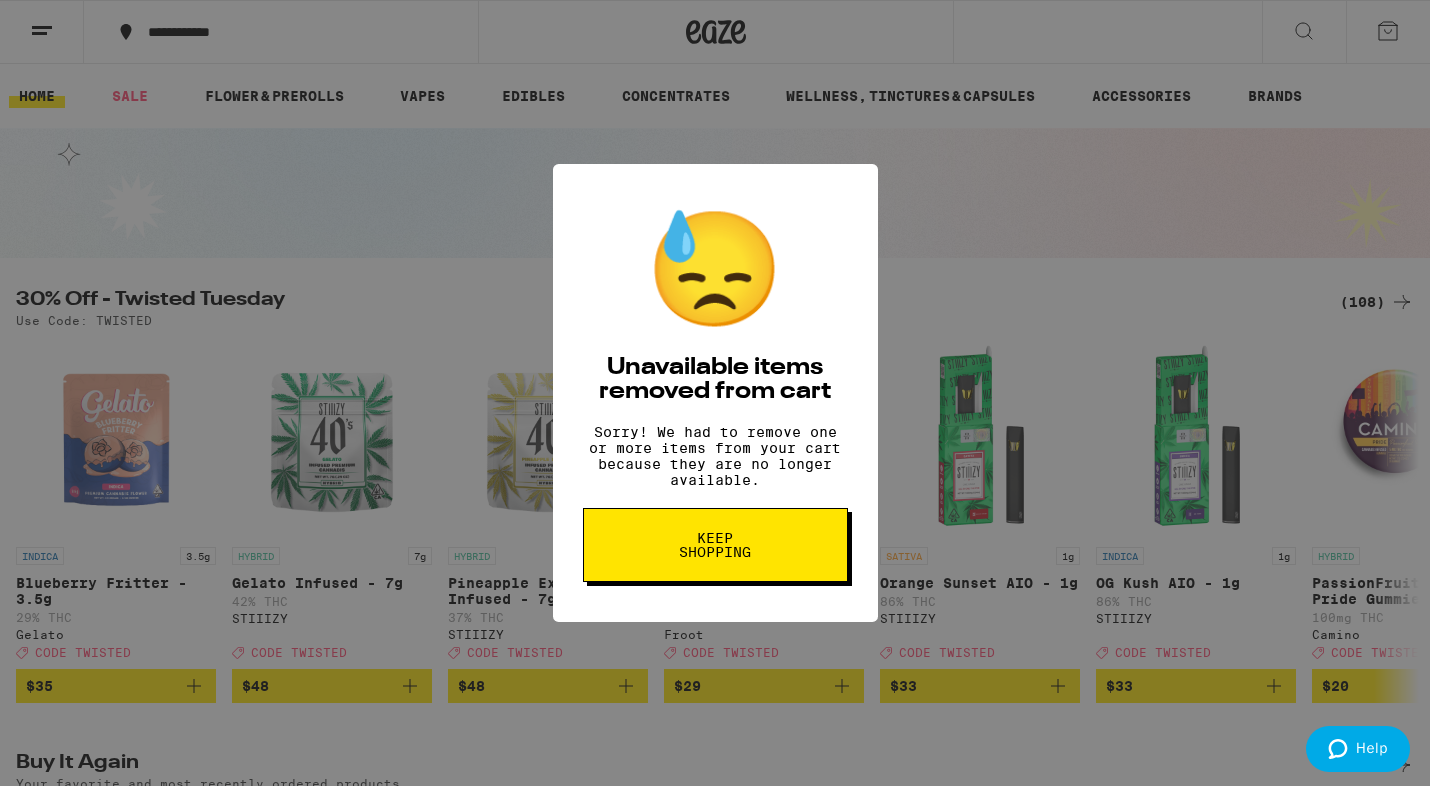 click on "Keep Shopping" at bounding box center [715, 545] 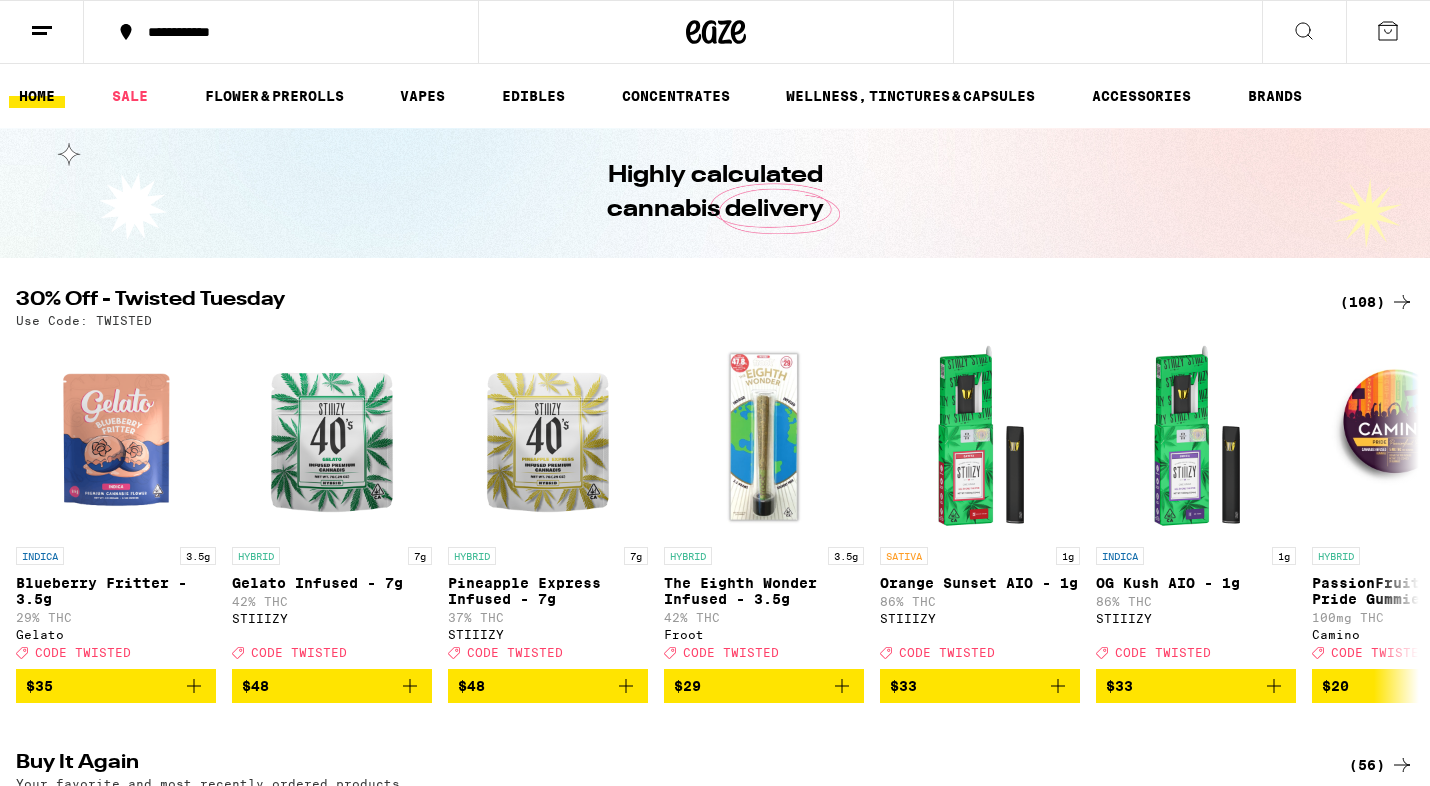 scroll, scrollTop: 0, scrollLeft: 0, axis: both 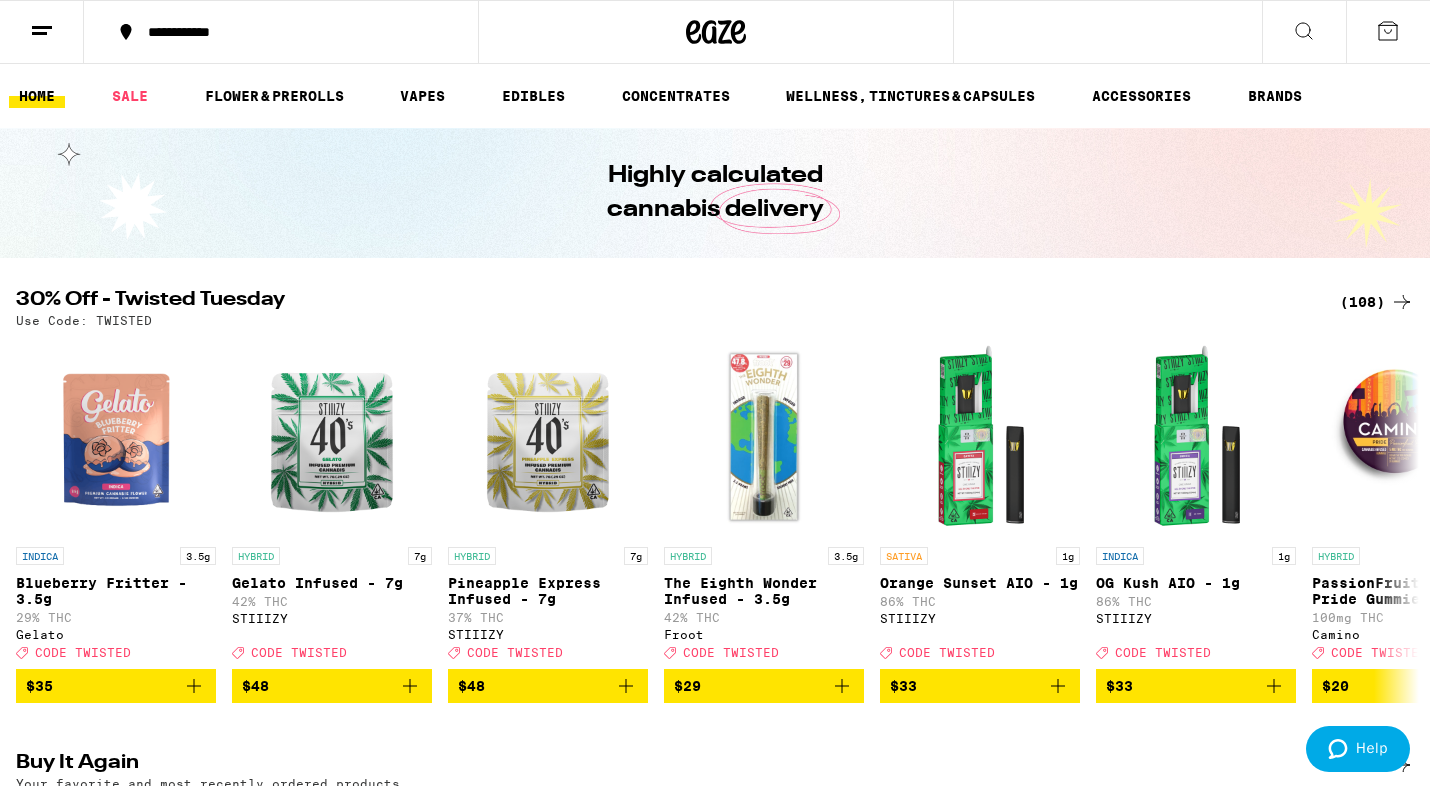 click 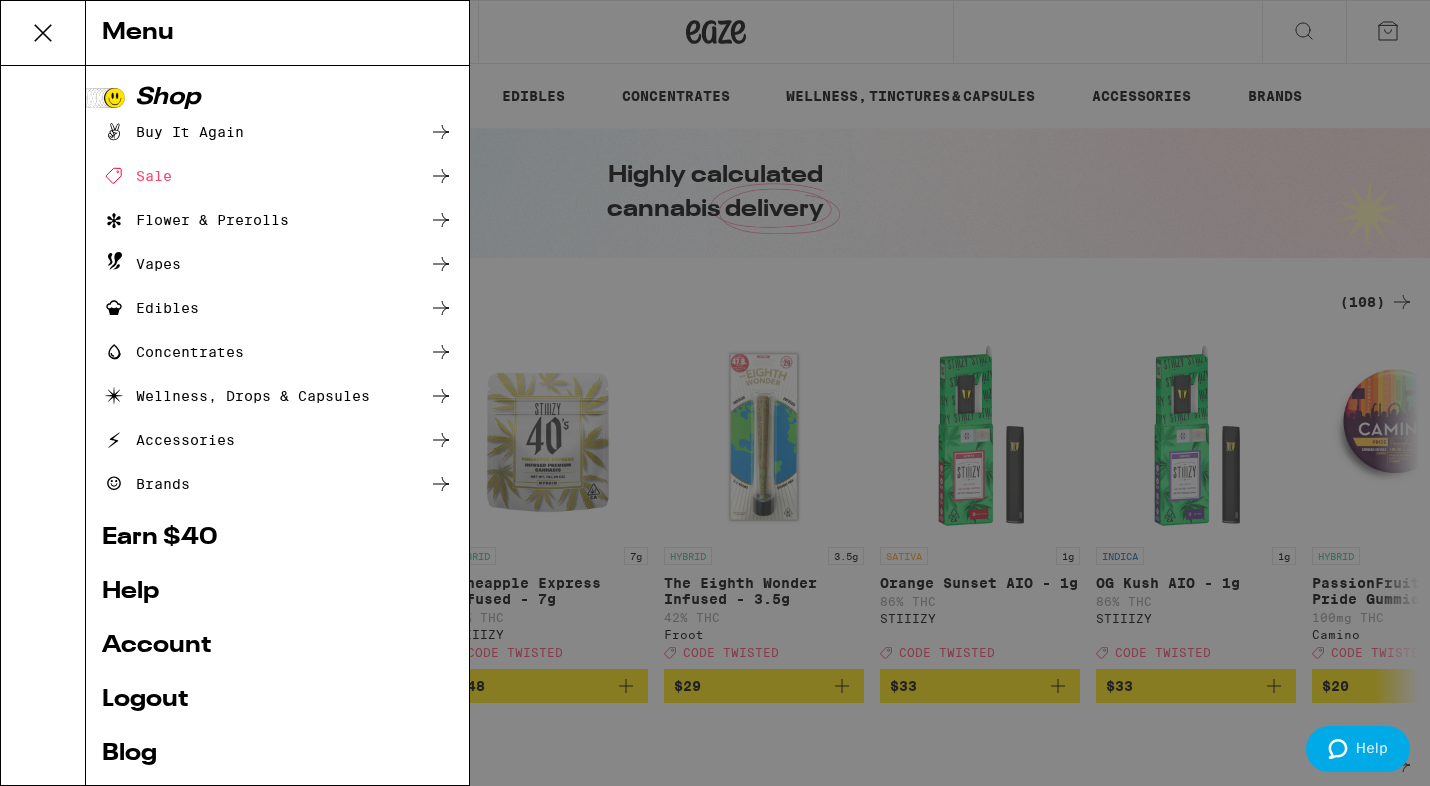 scroll, scrollTop: 0, scrollLeft: 0, axis: both 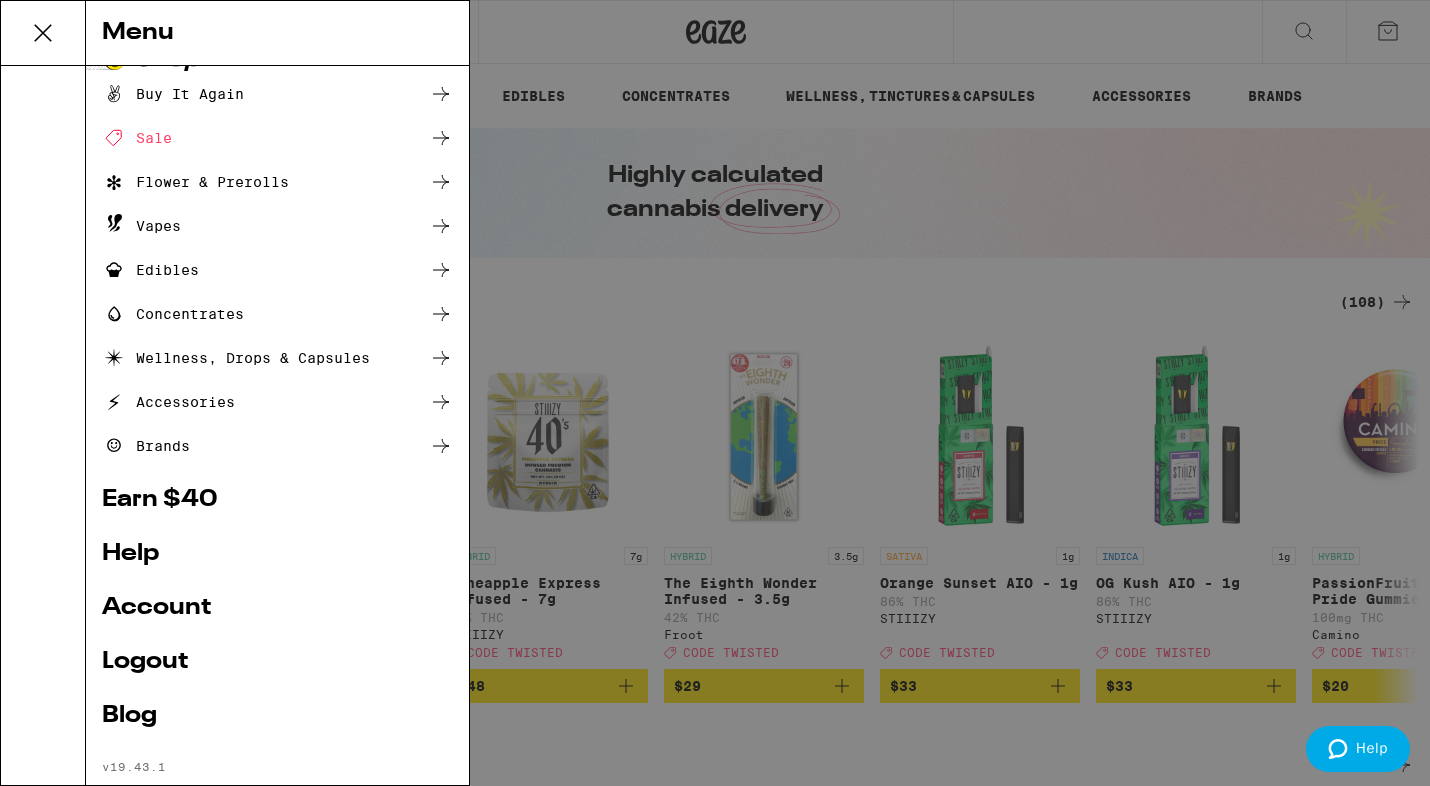 click on "Account" at bounding box center (277, 608) 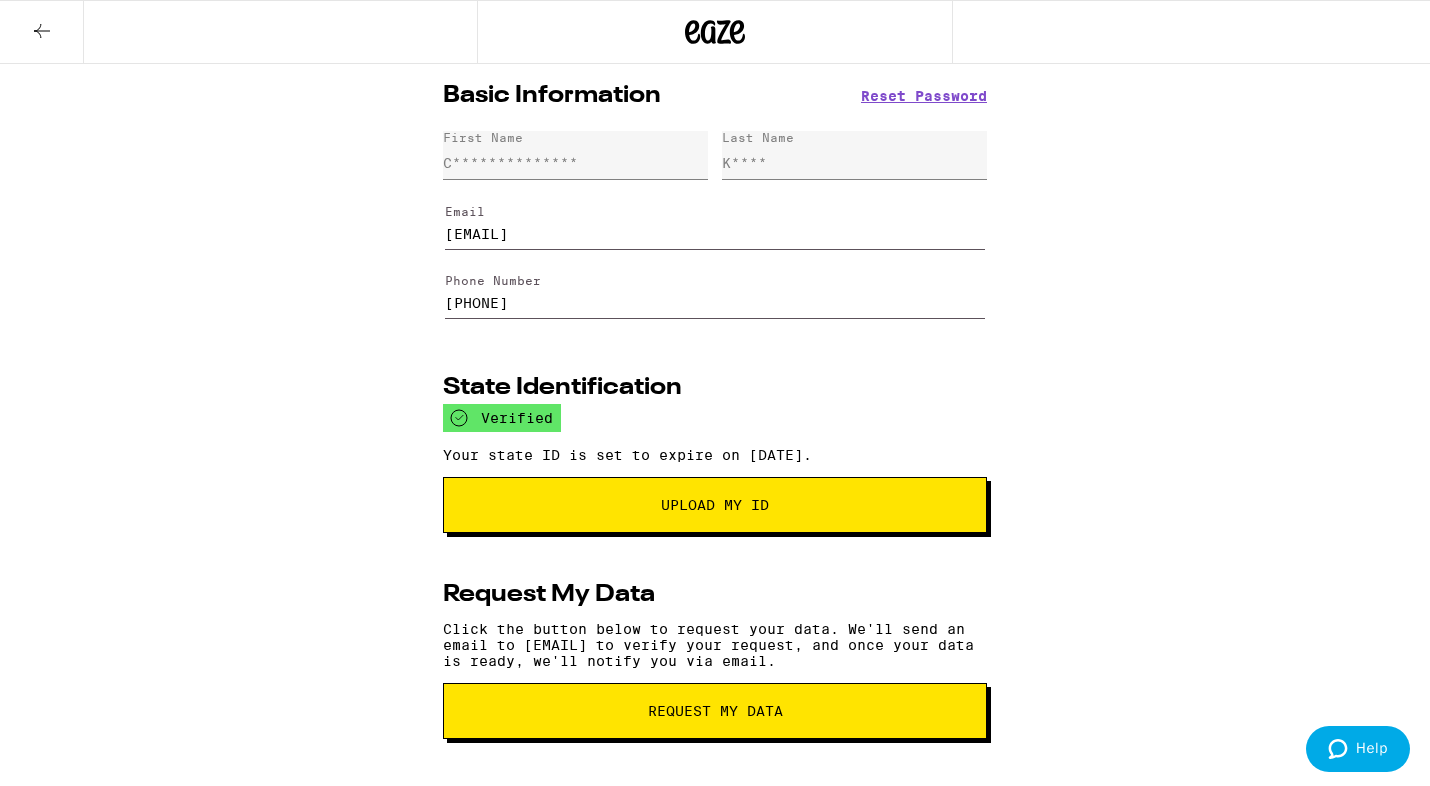 click 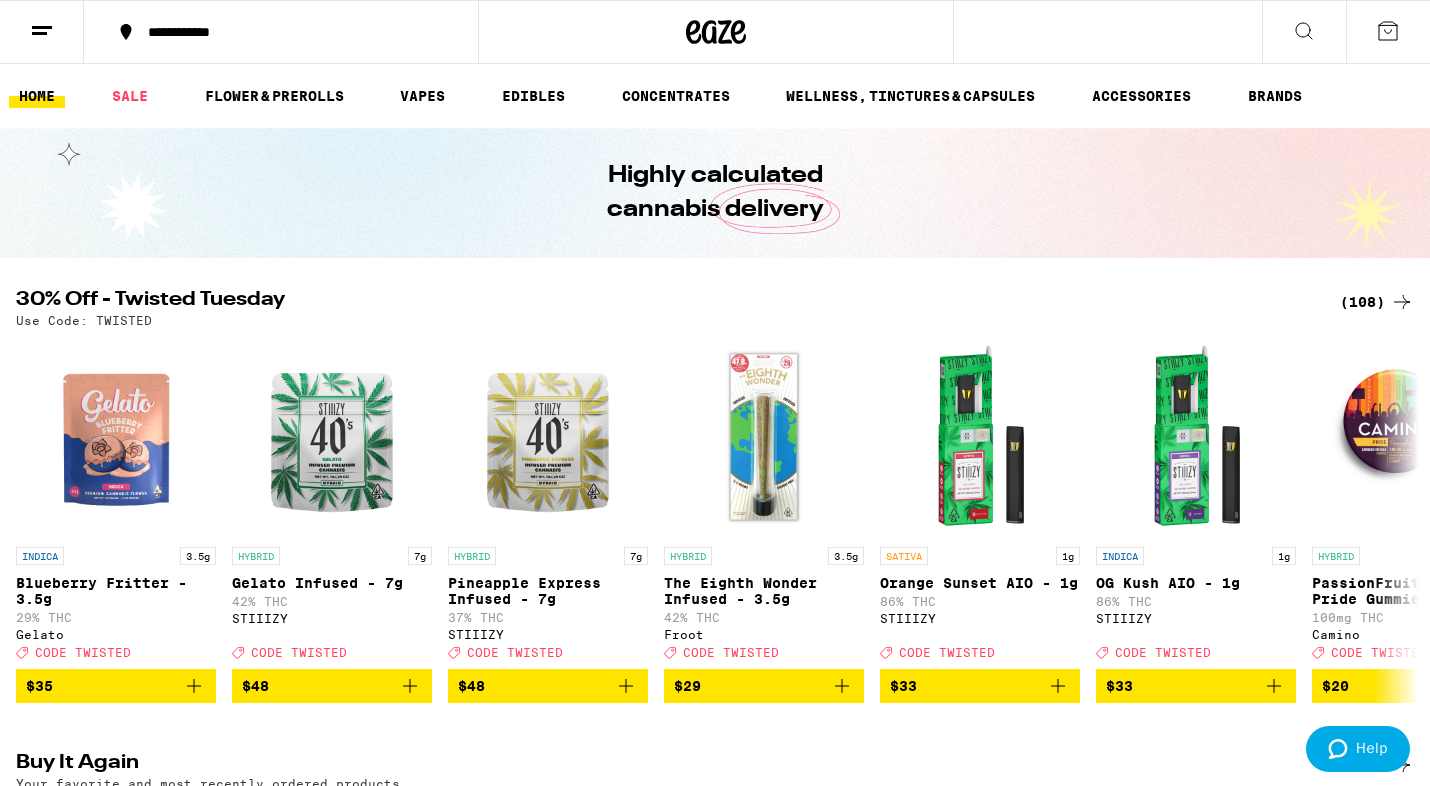 scroll, scrollTop: 0, scrollLeft: 0, axis: both 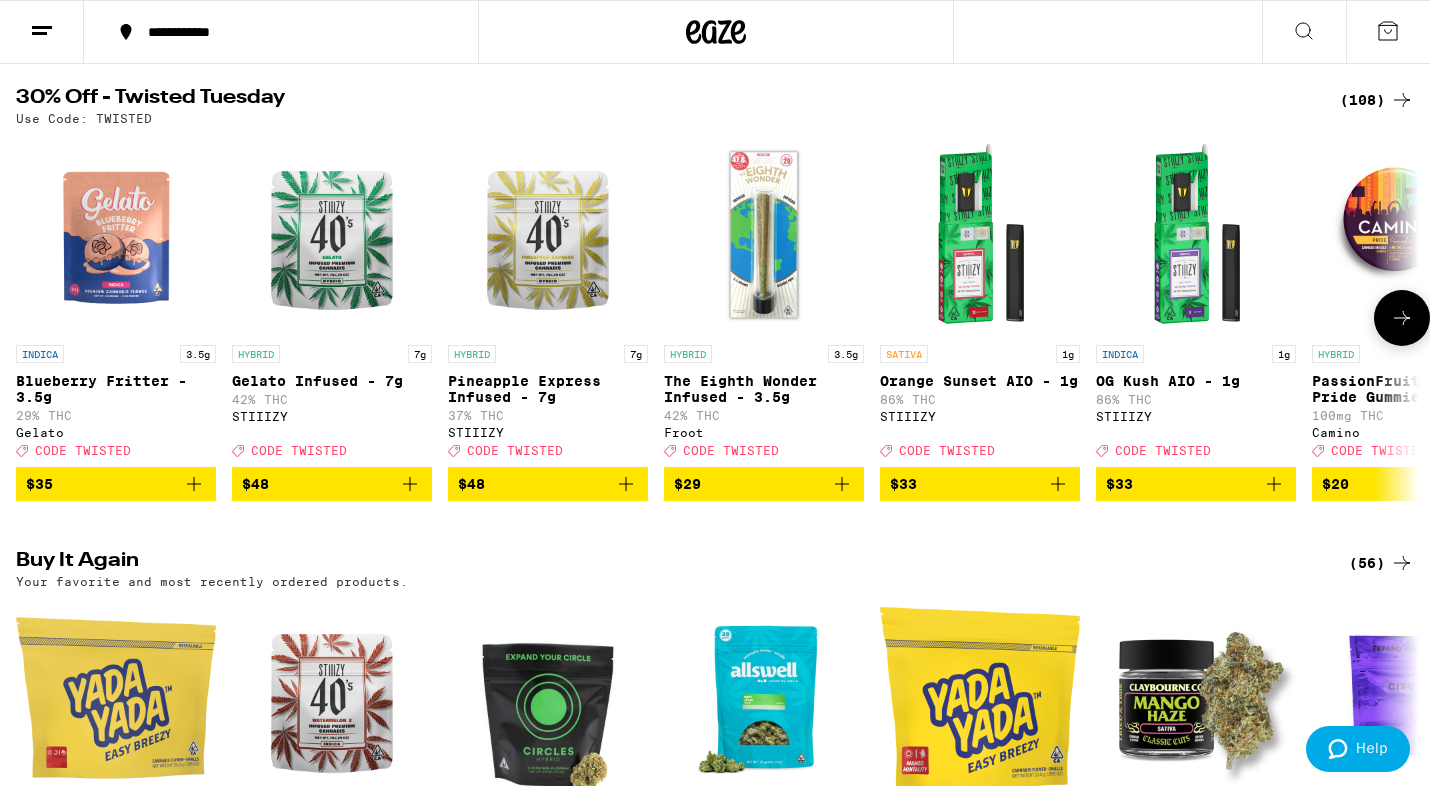 click 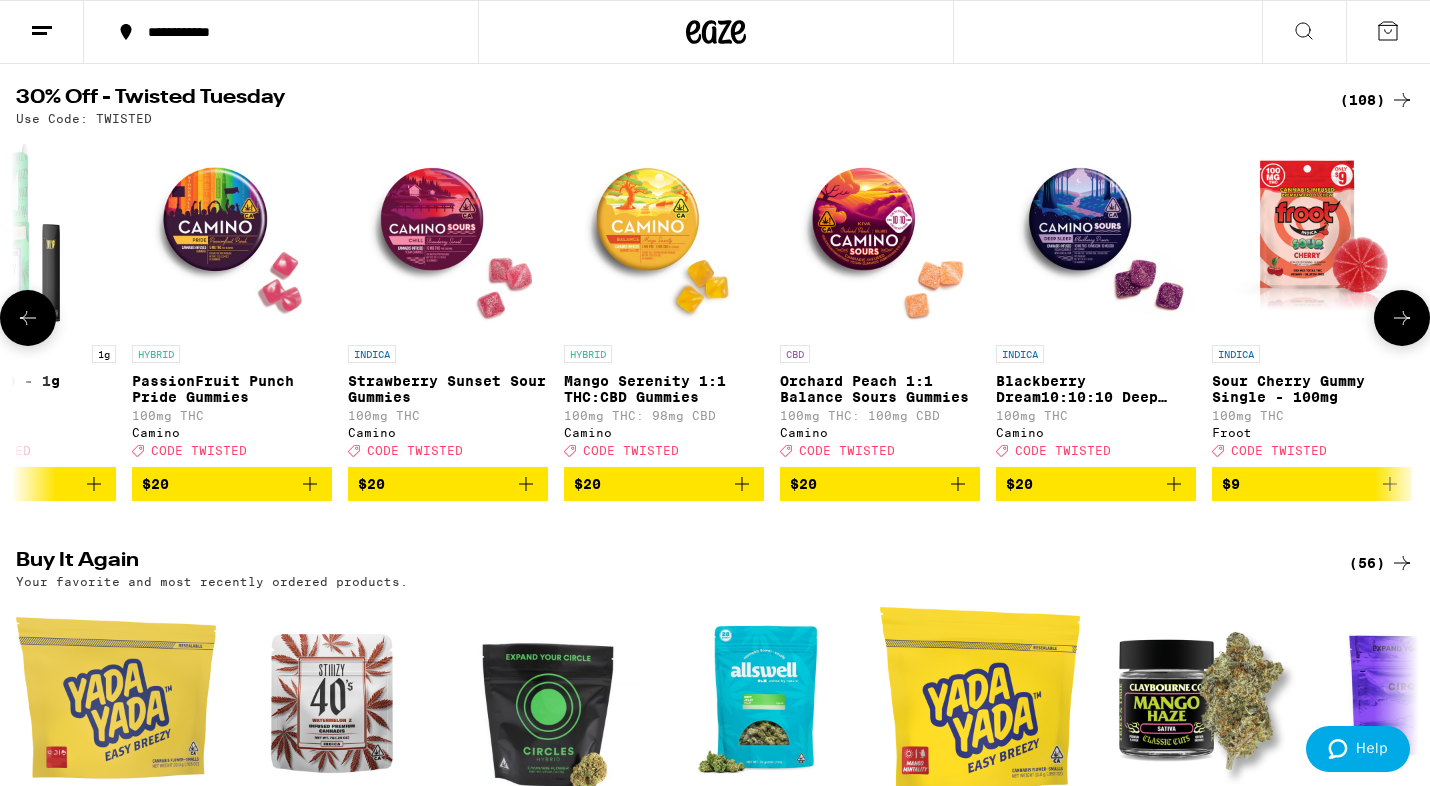 click 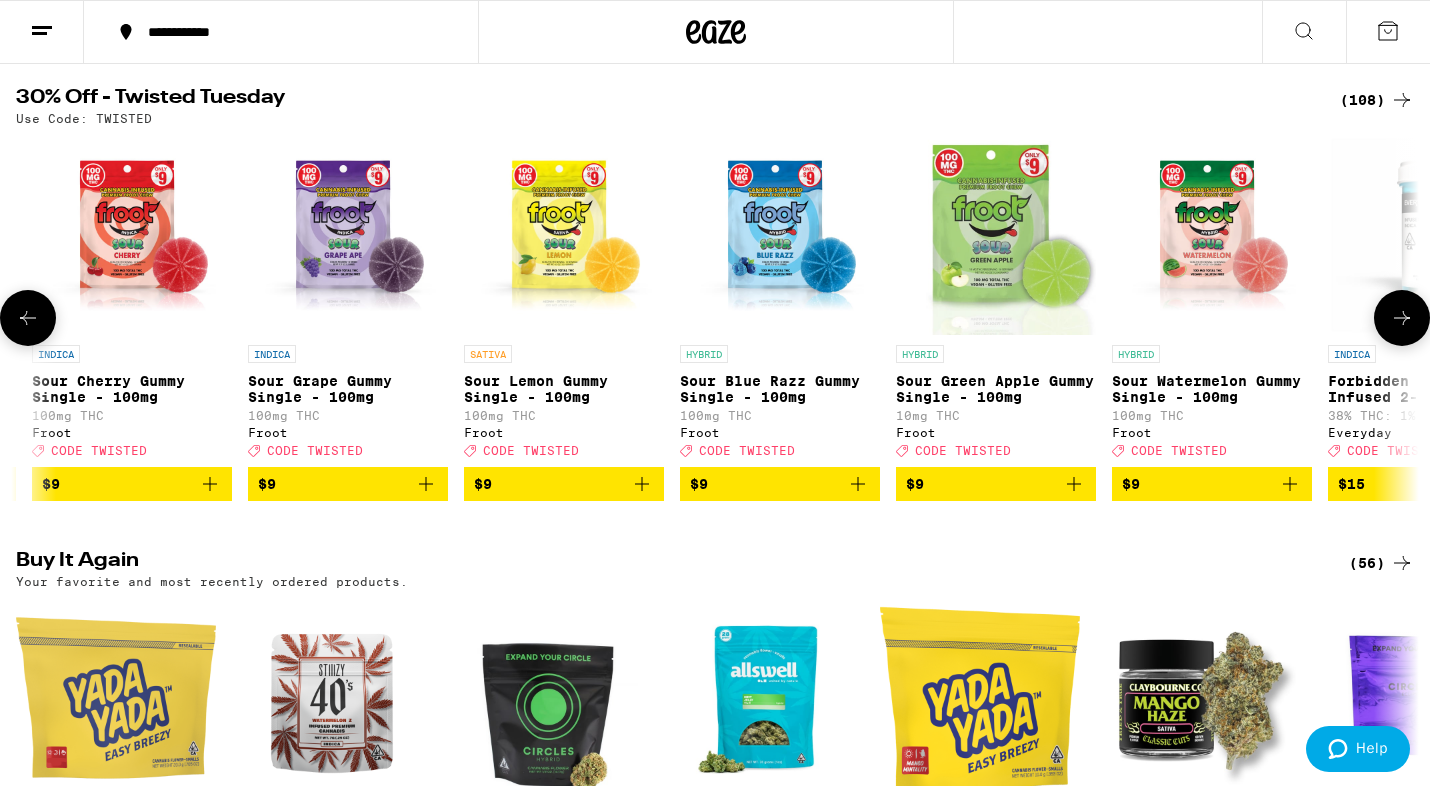 click 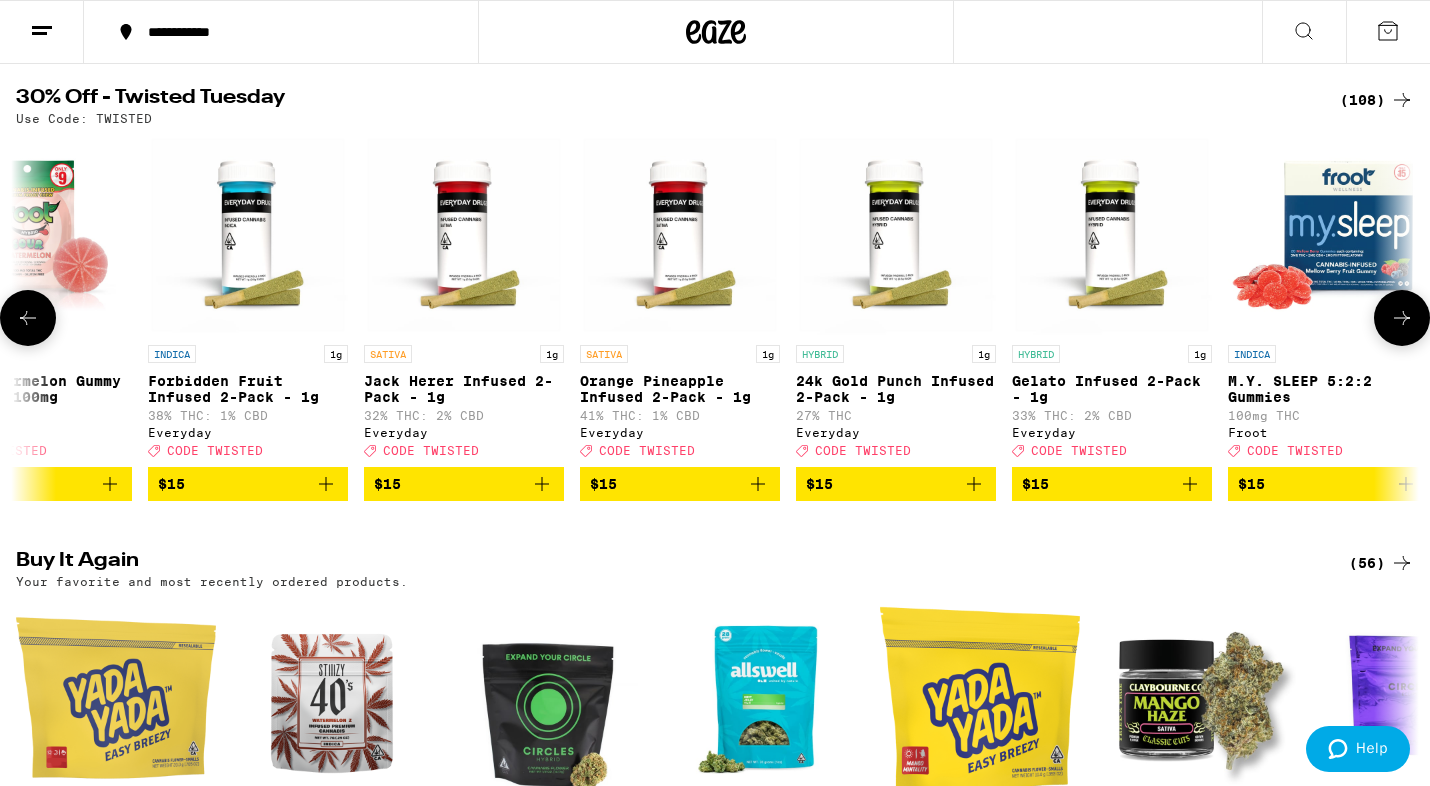 click 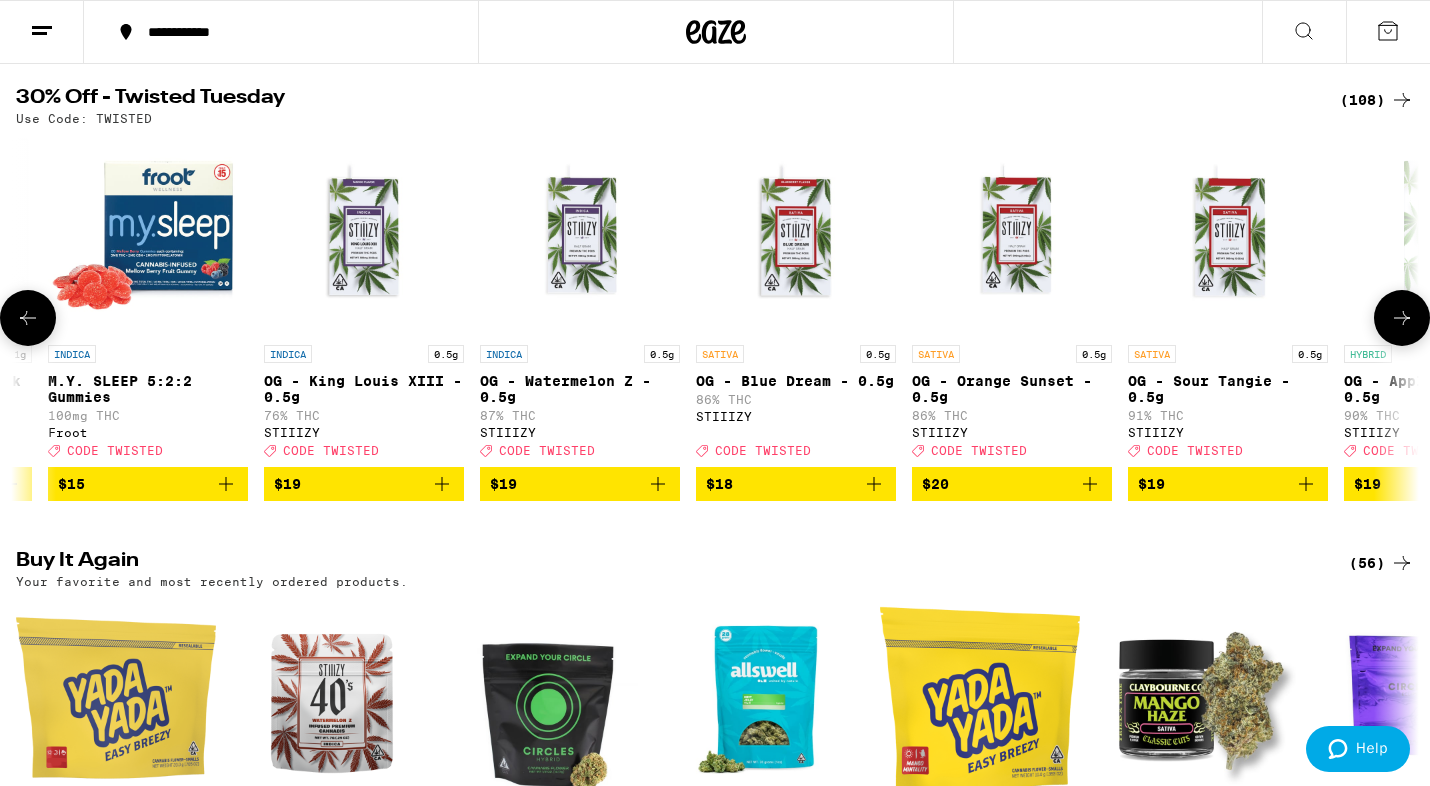 click 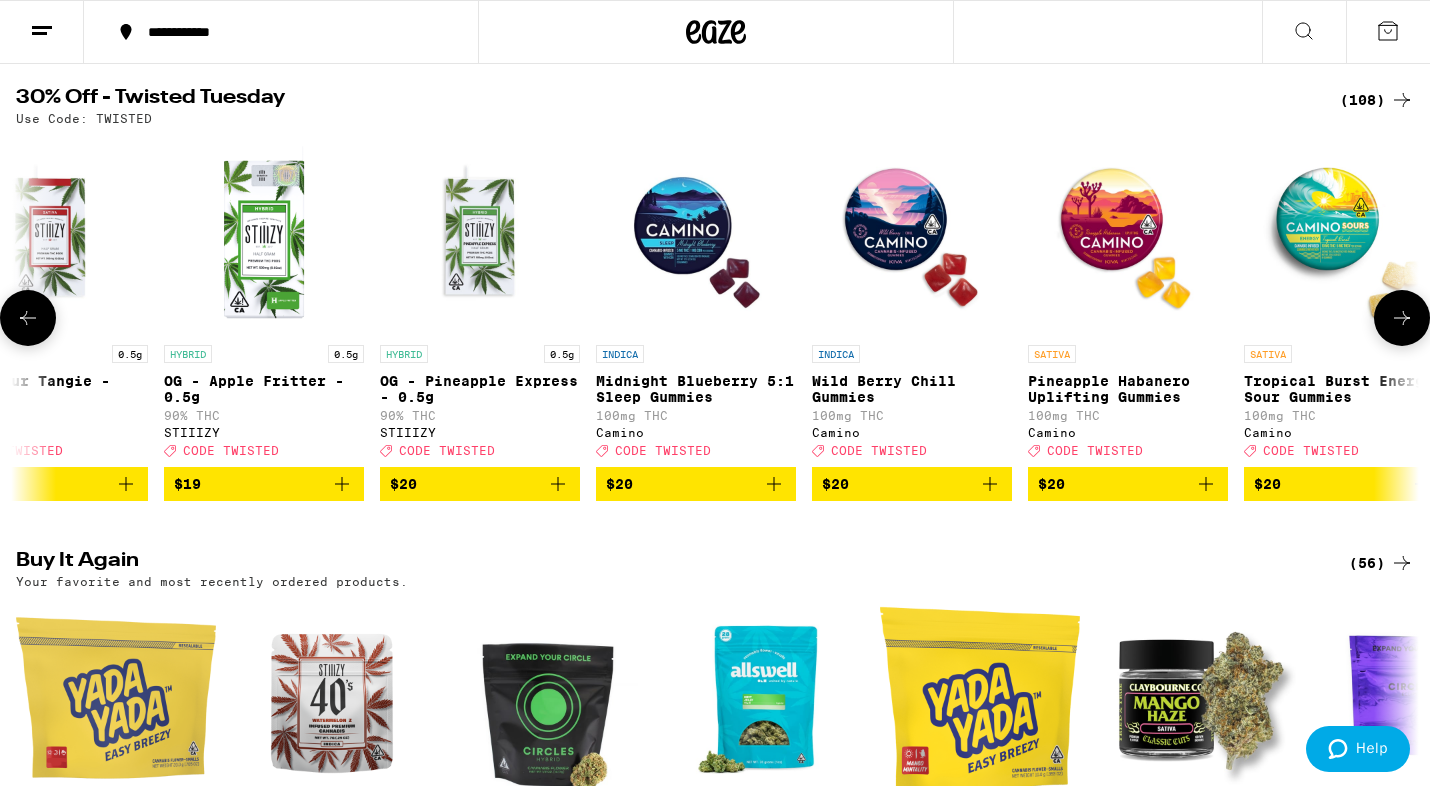 click 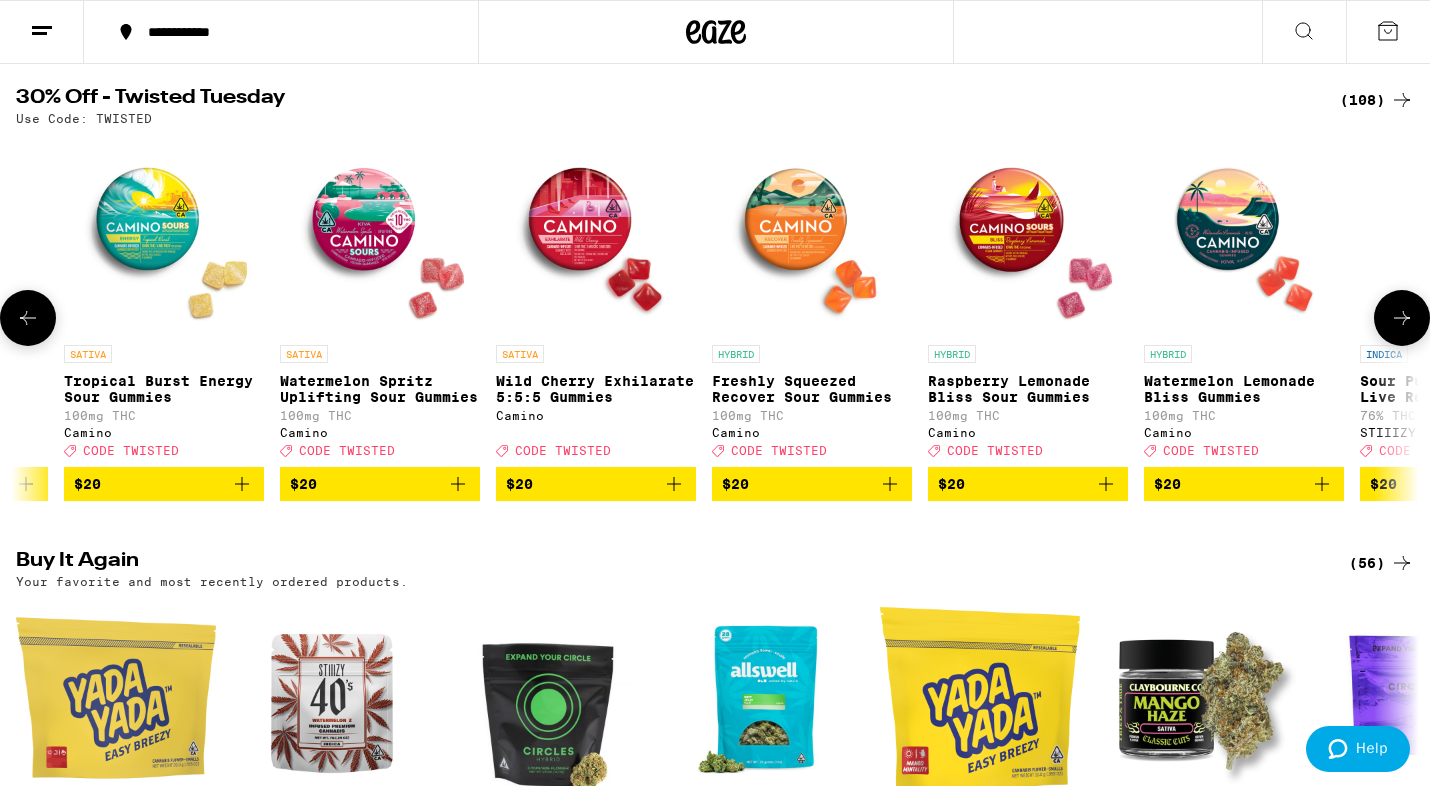 click 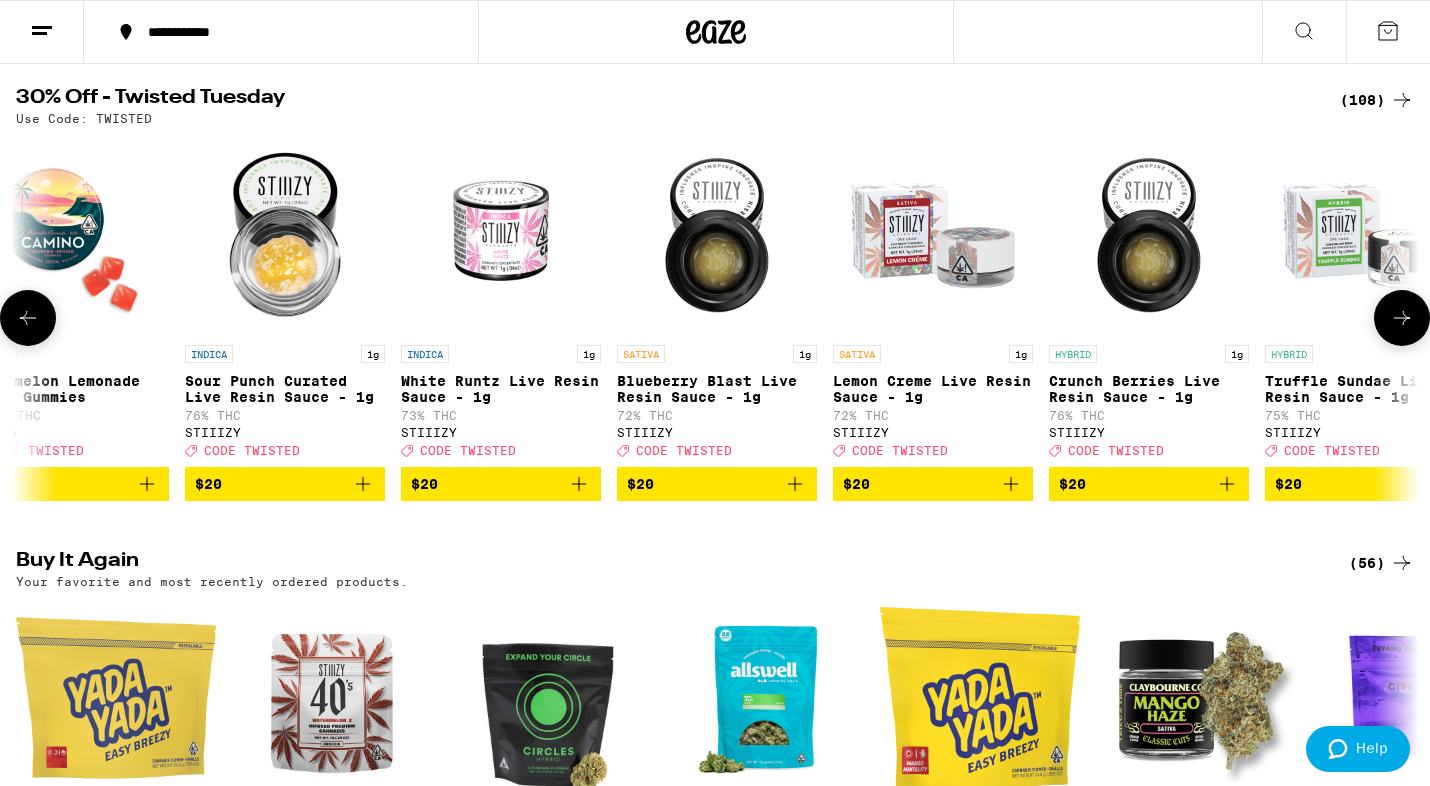 scroll, scrollTop: 0, scrollLeft: 8260, axis: horizontal 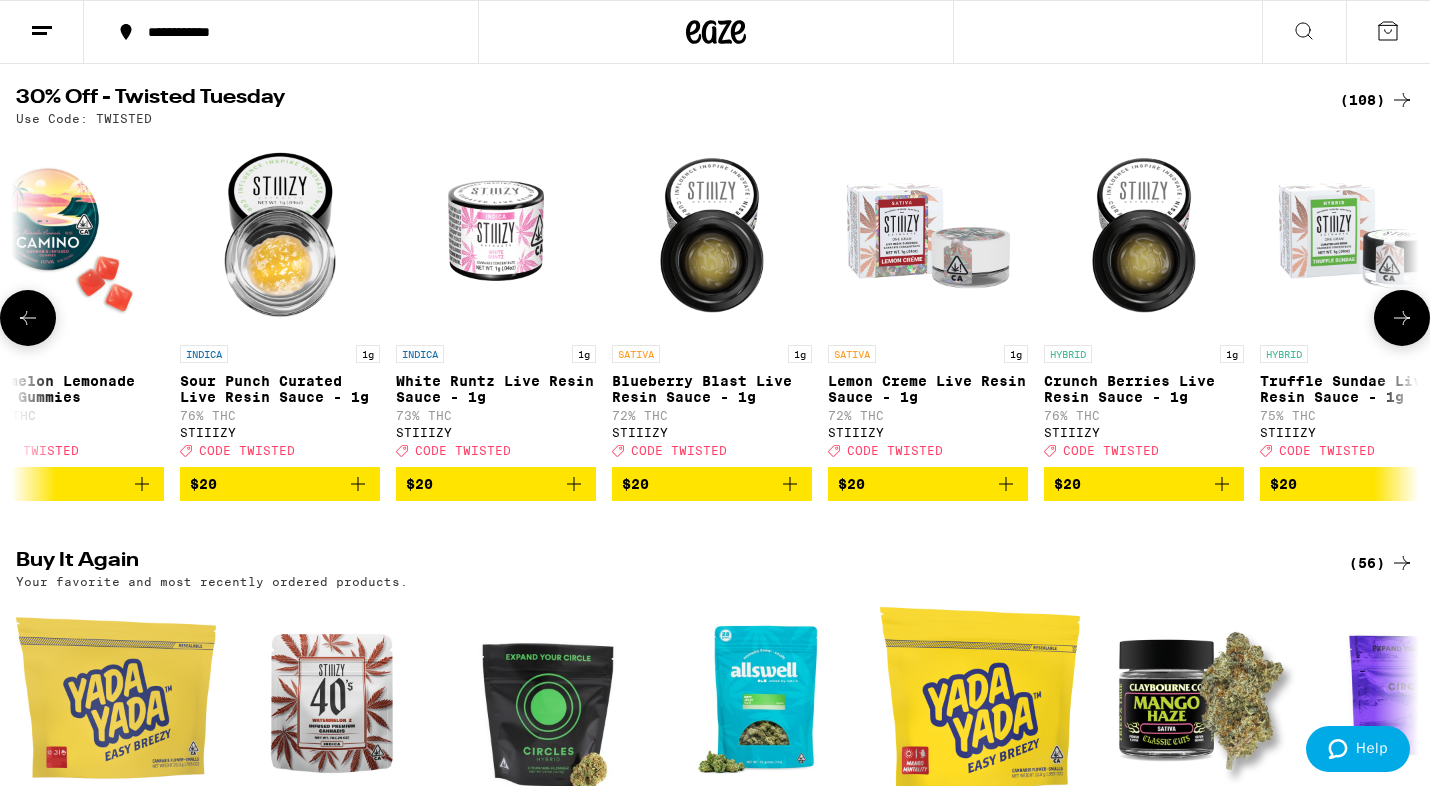 click 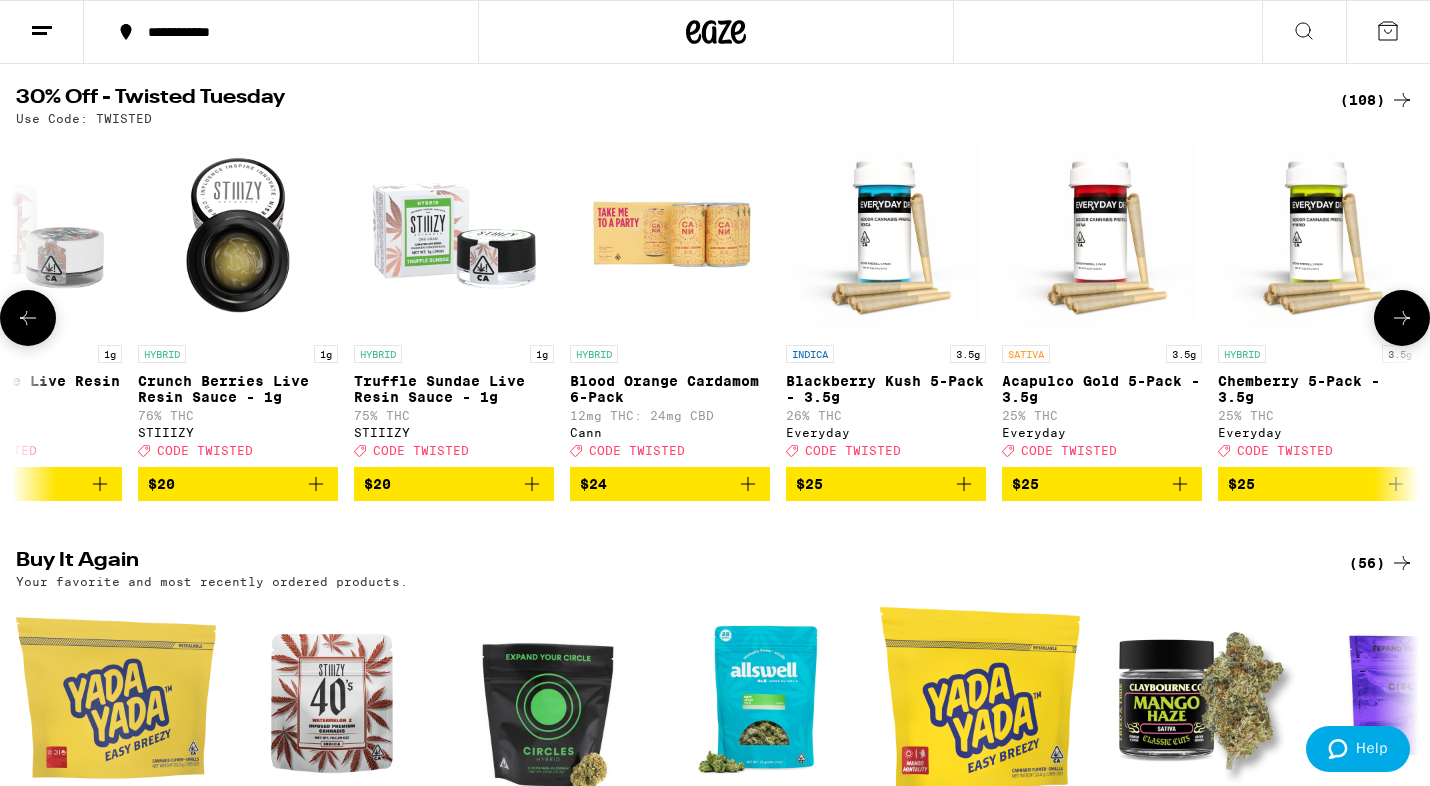 scroll, scrollTop: 0, scrollLeft: 9440, axis: horizontal 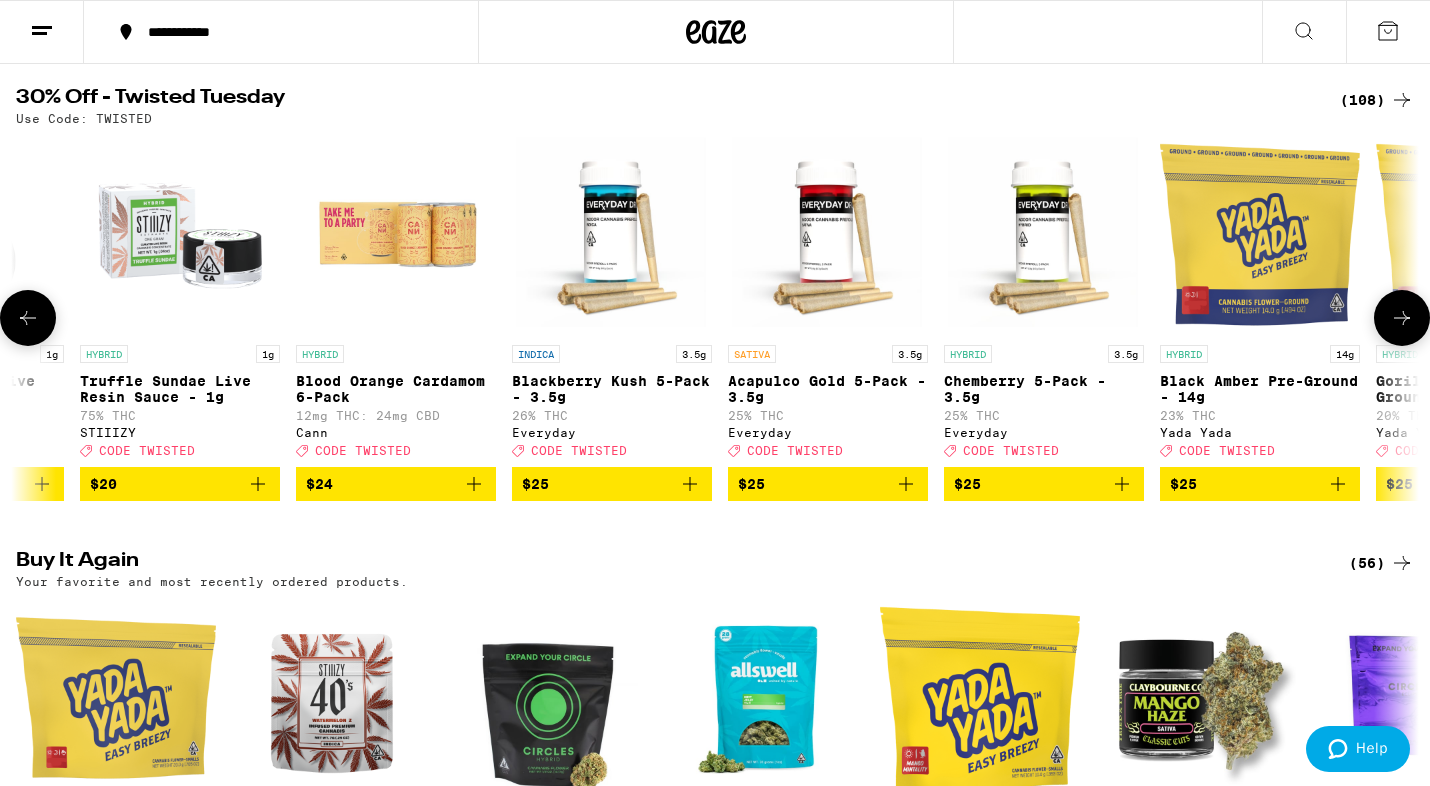 click 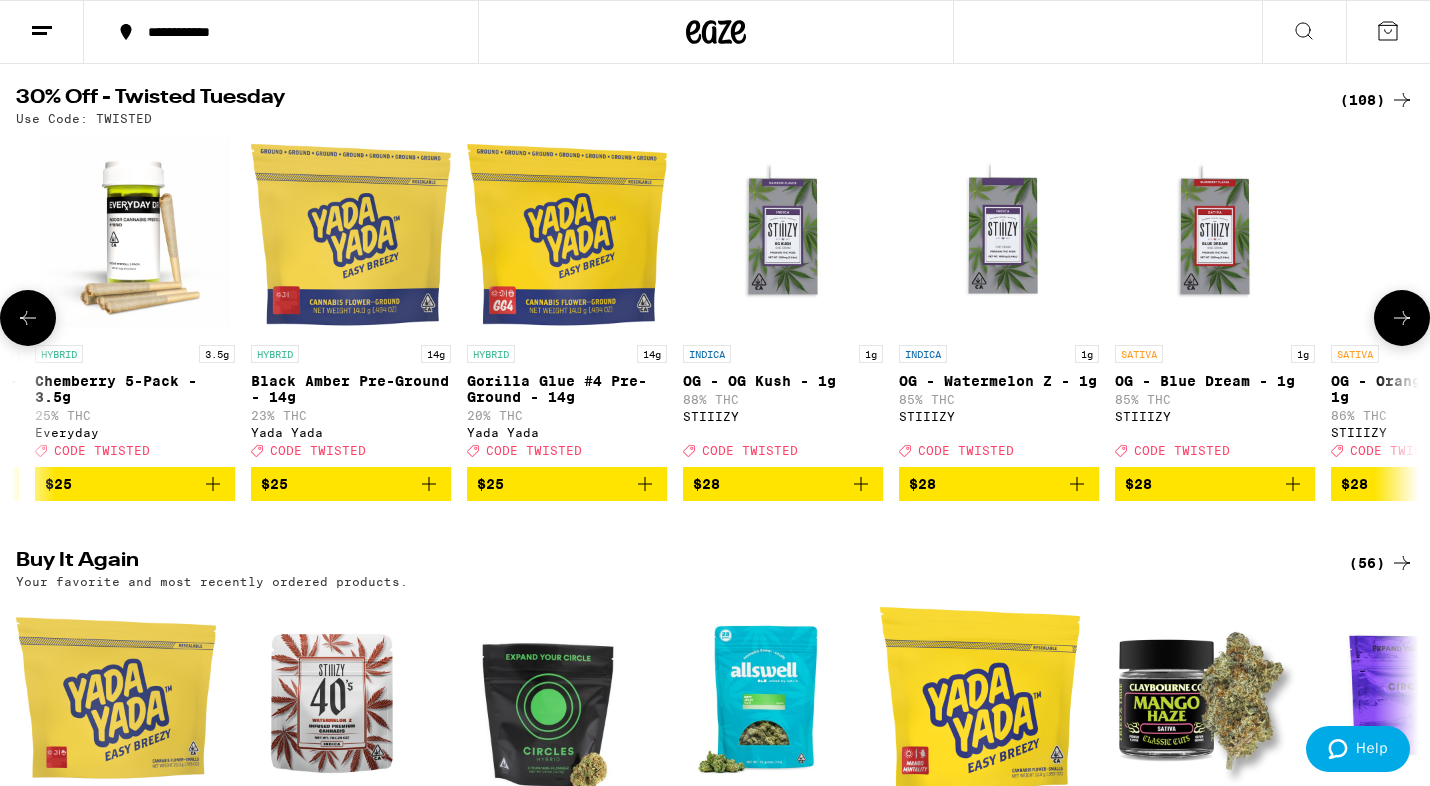 scroll, scrollTop: 0, scrollLeft: 10620, axis: horizontal 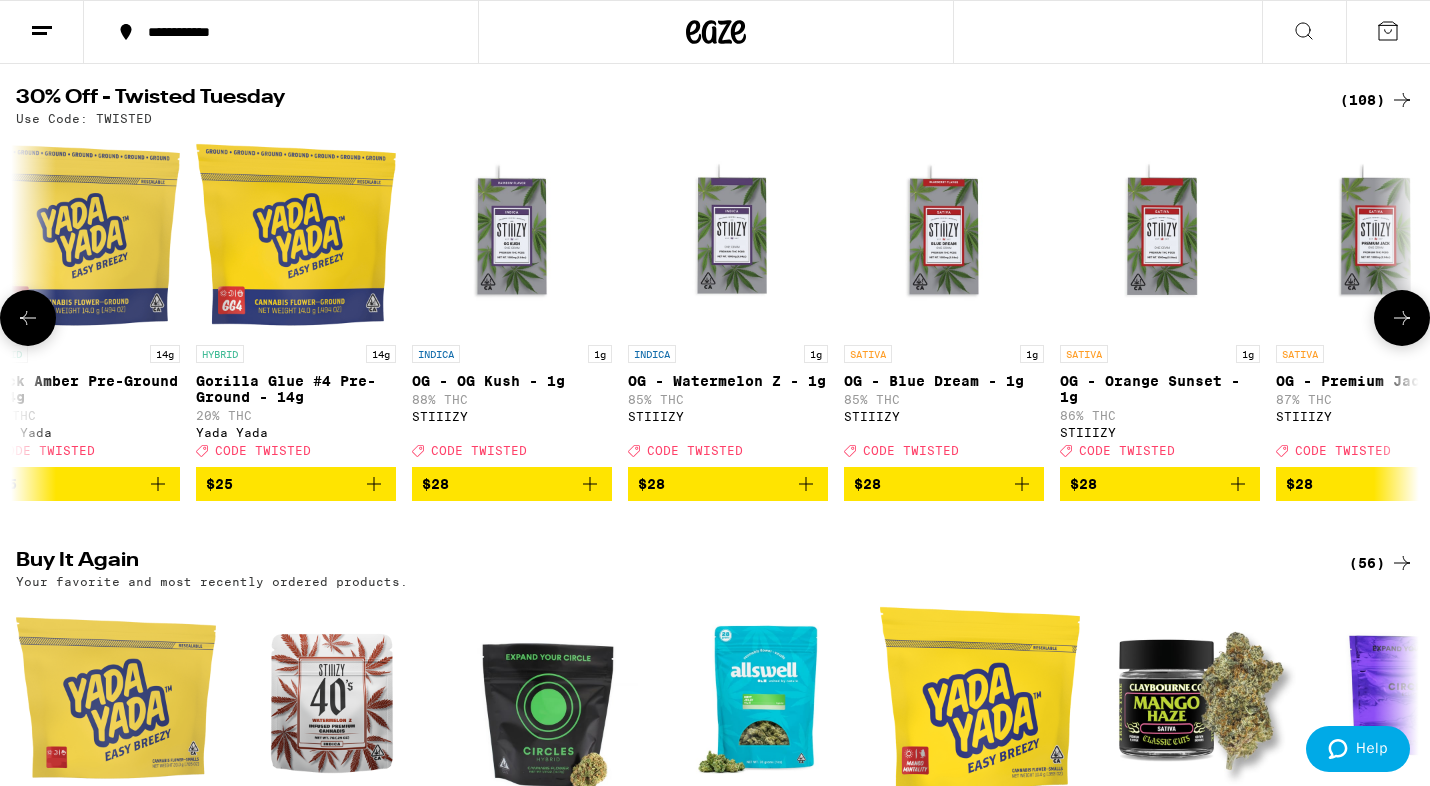 click 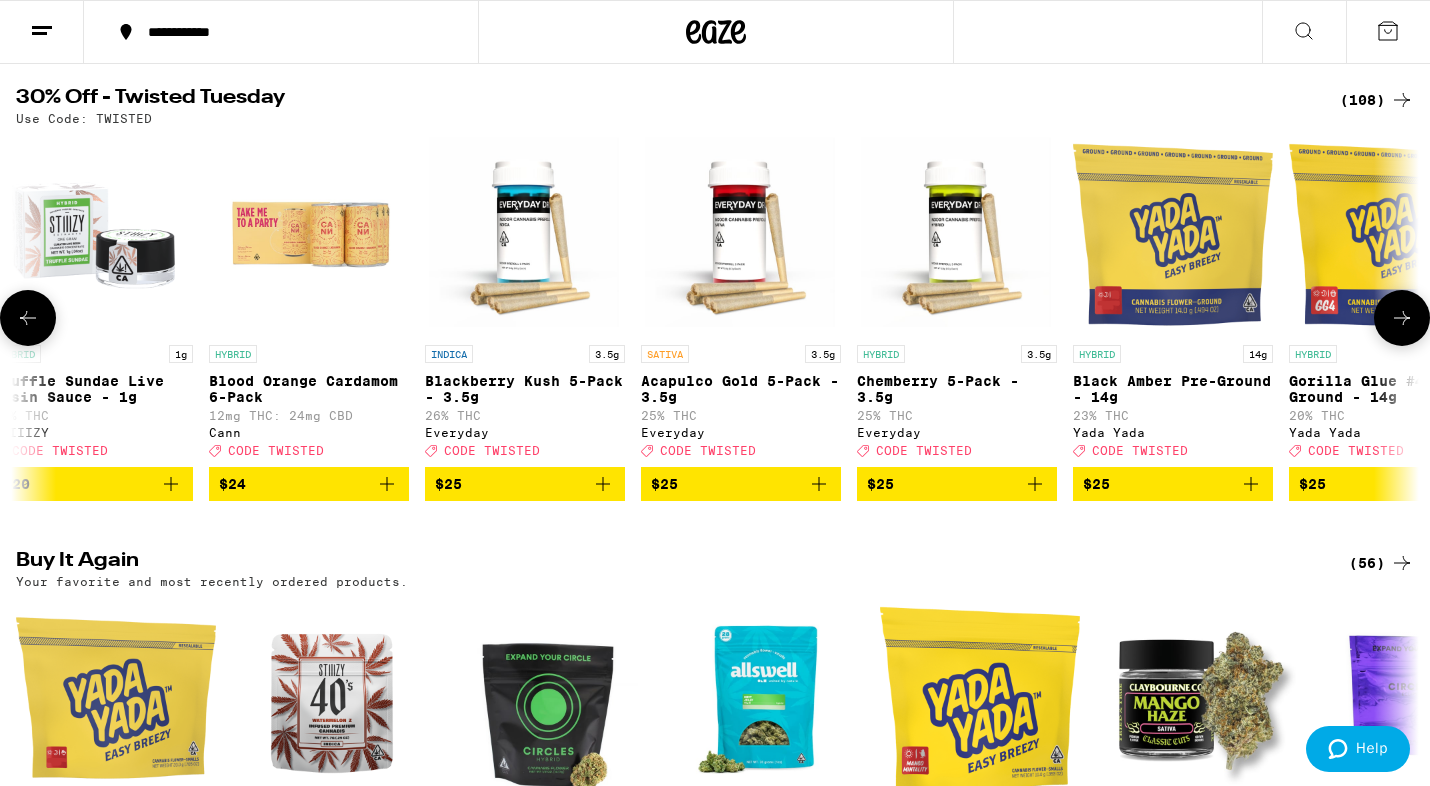 scroll, scrollTop: 0, scrollLeft: 9440, axis: horizontal 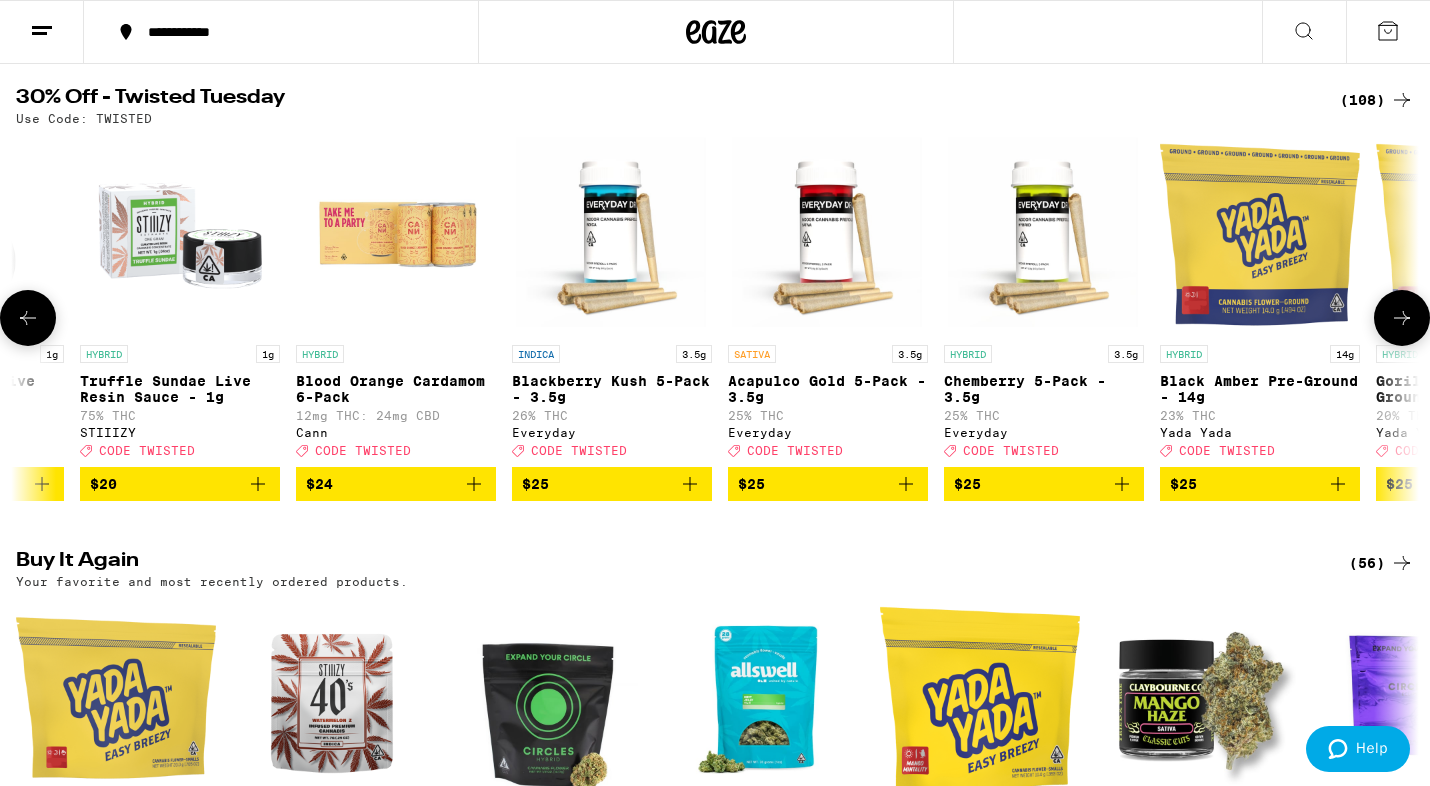 click 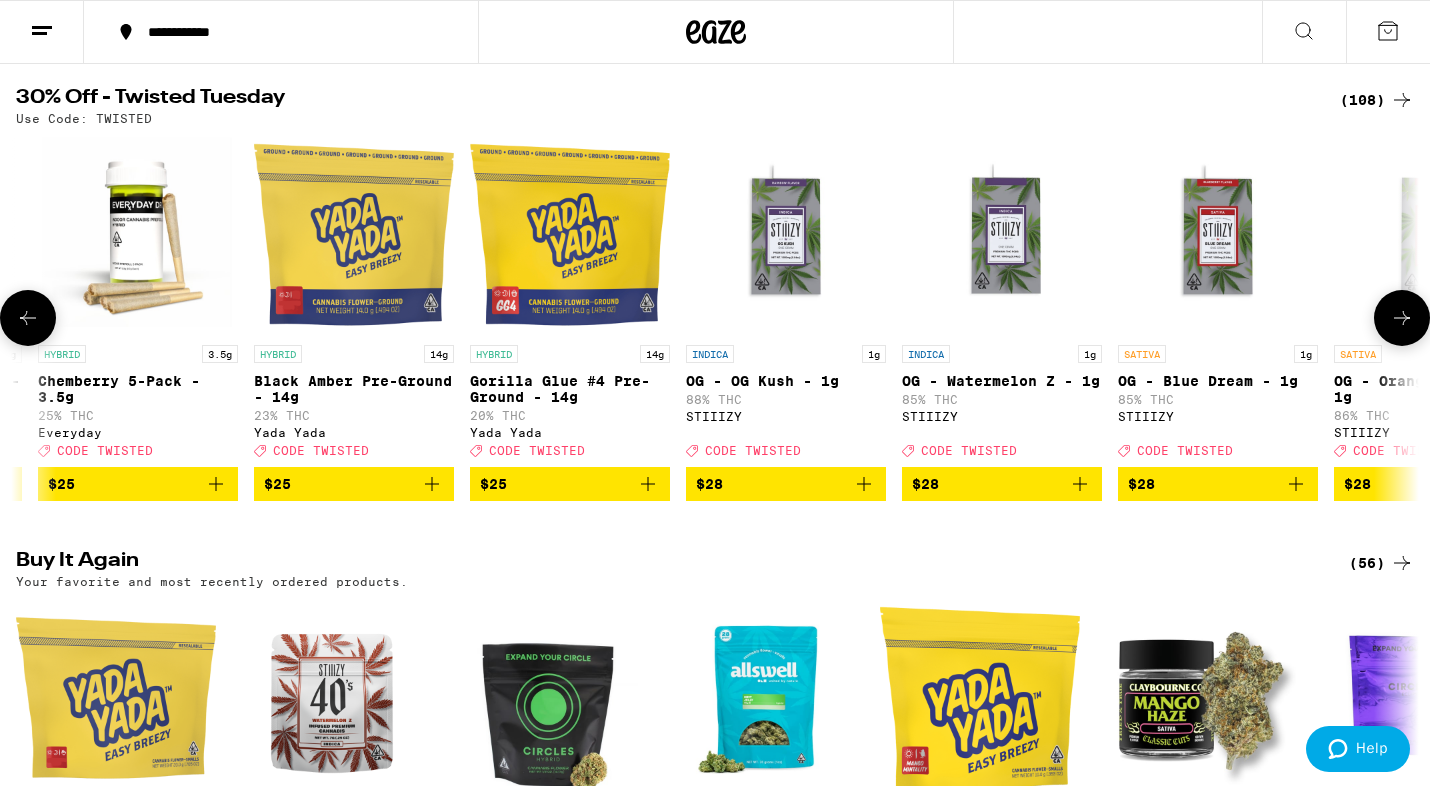 scroll, scrollTop: 0, scrollLeft: 10620, axis: horizontal 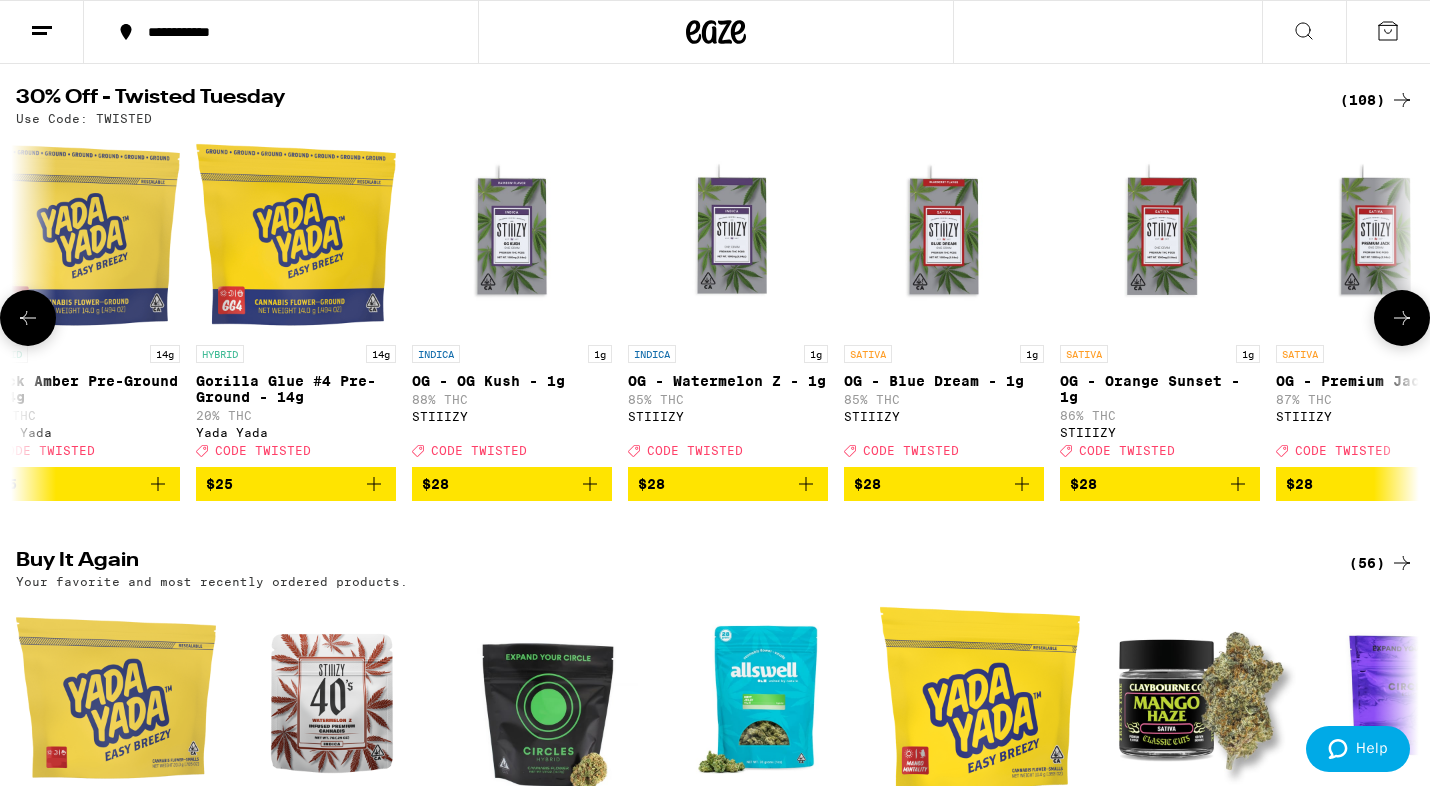 click 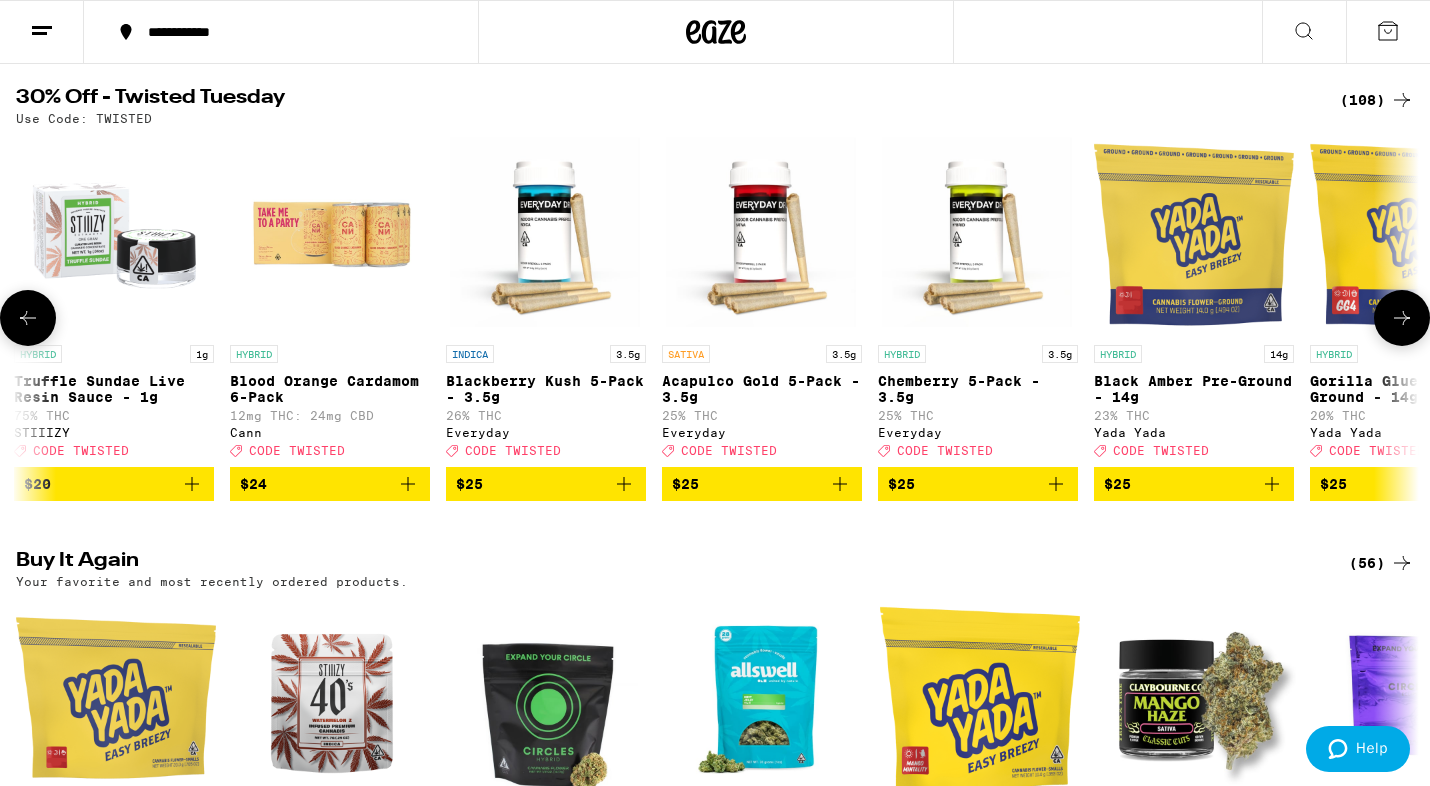 scroll, scrollTop: 0, scrollLeft: 9440, axis: horizontal 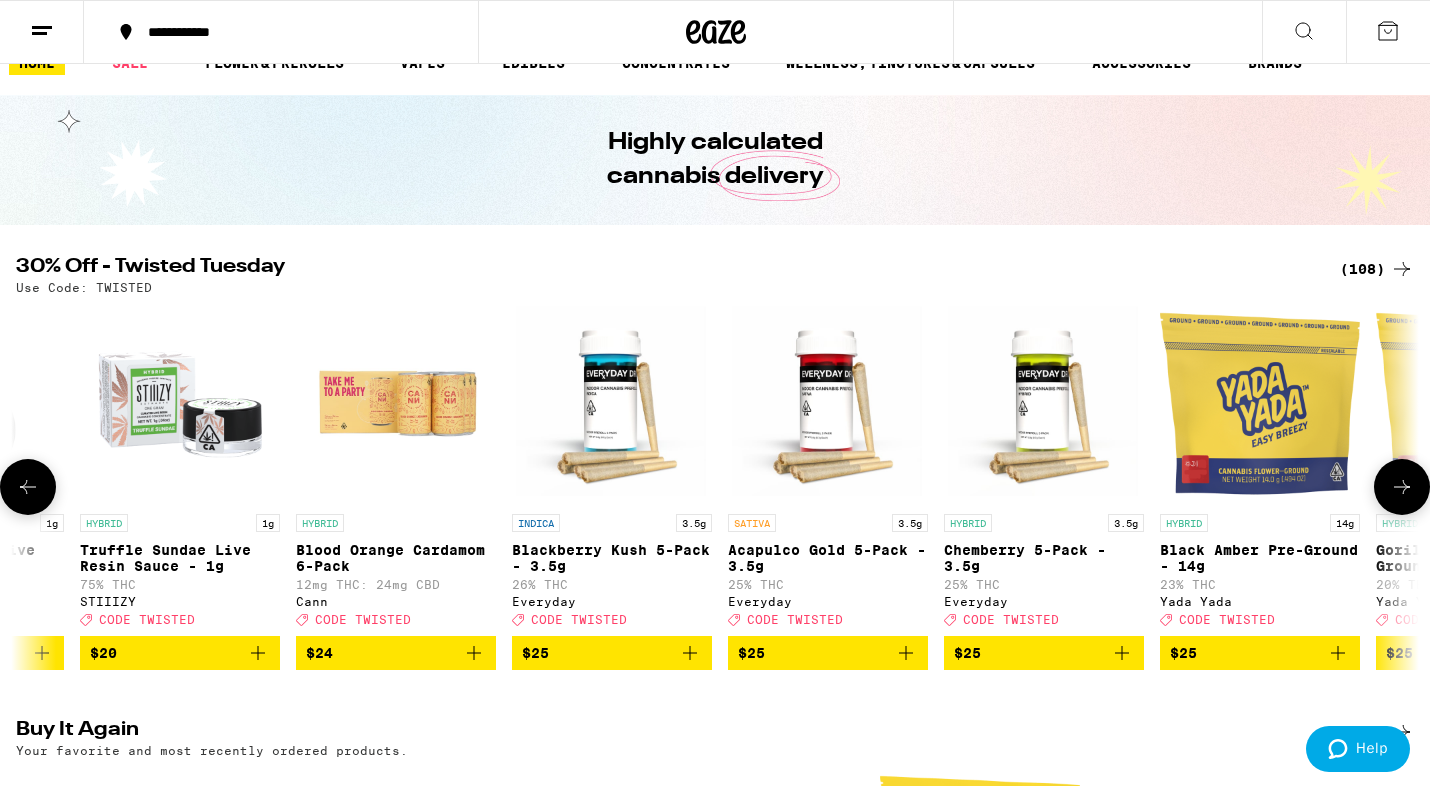 click on "$25" at bounding box center [1260, 653] 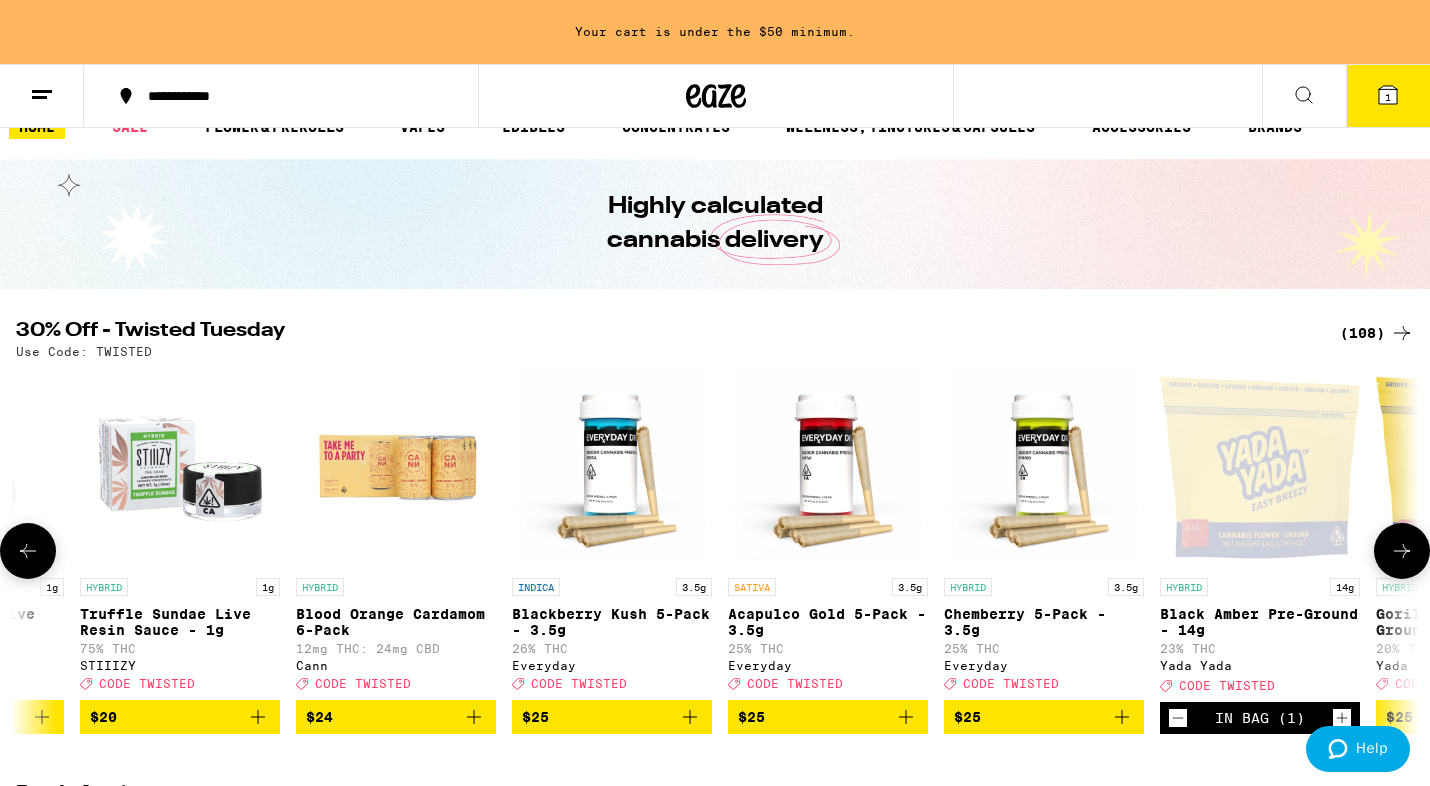 scroll, scrollTop: 97, scrollLeft: 0, axis: vertical 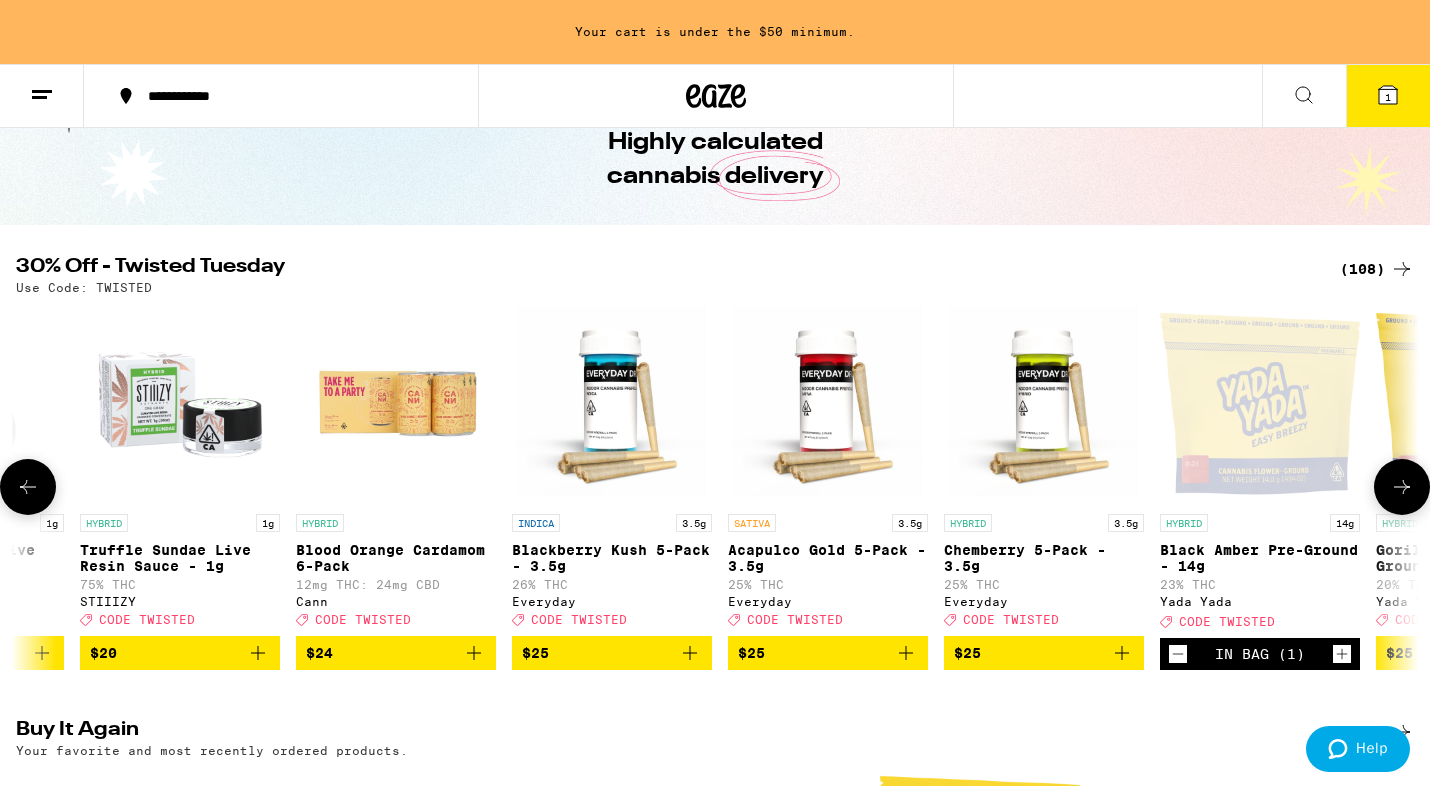 click 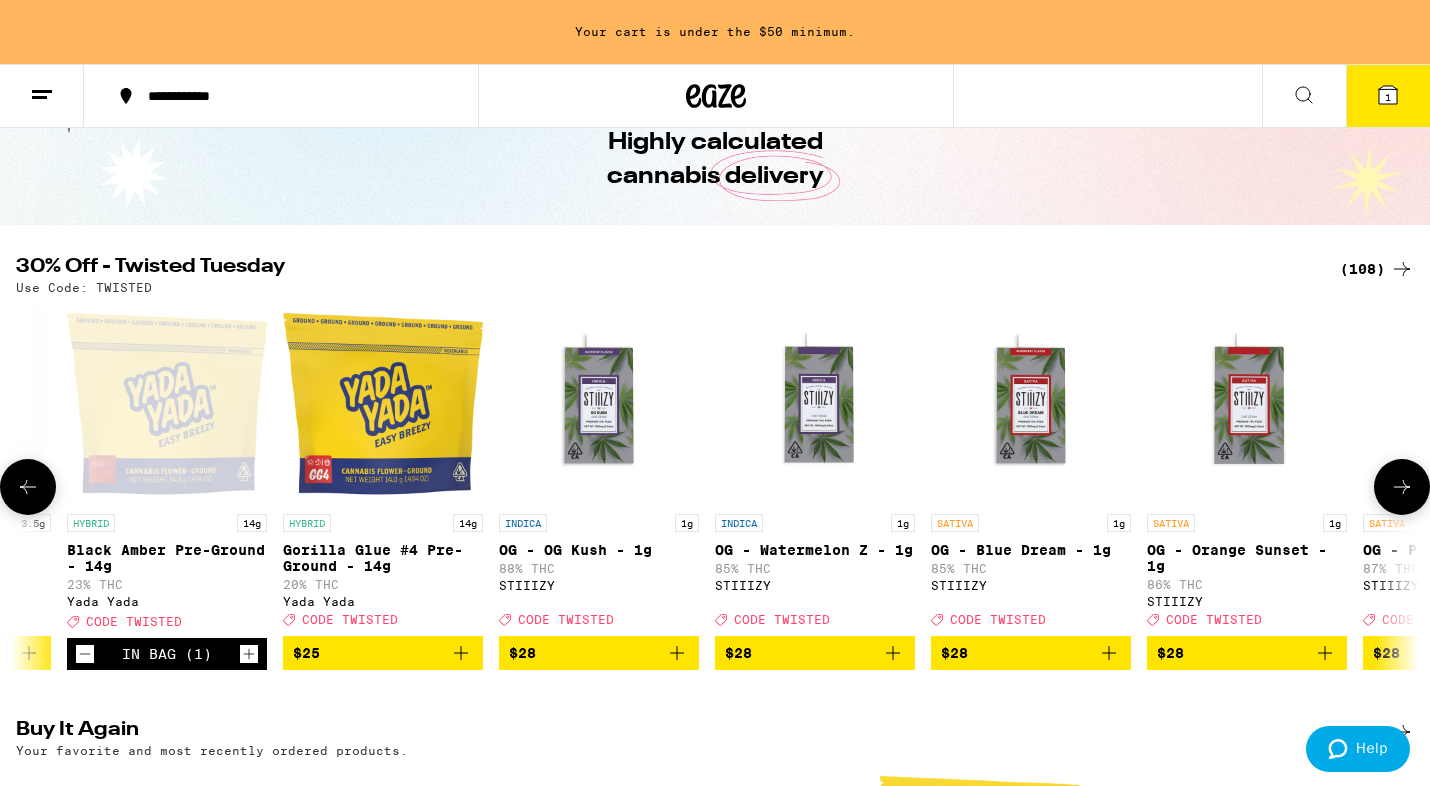 scroll, scrollTop: 0, scrollLeft: 10620, axis: horizontal 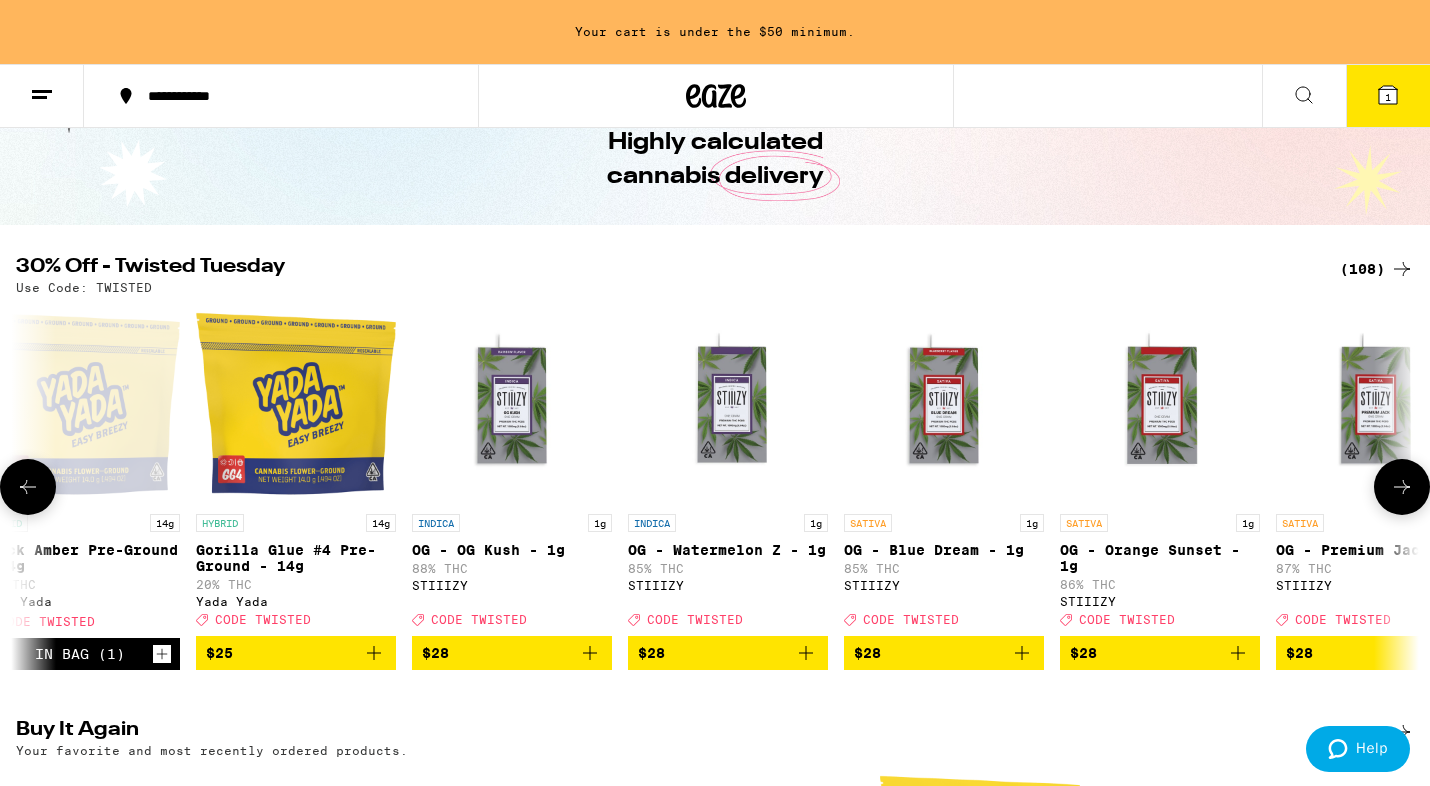 click on "$25" at bounding box center [296, 653] 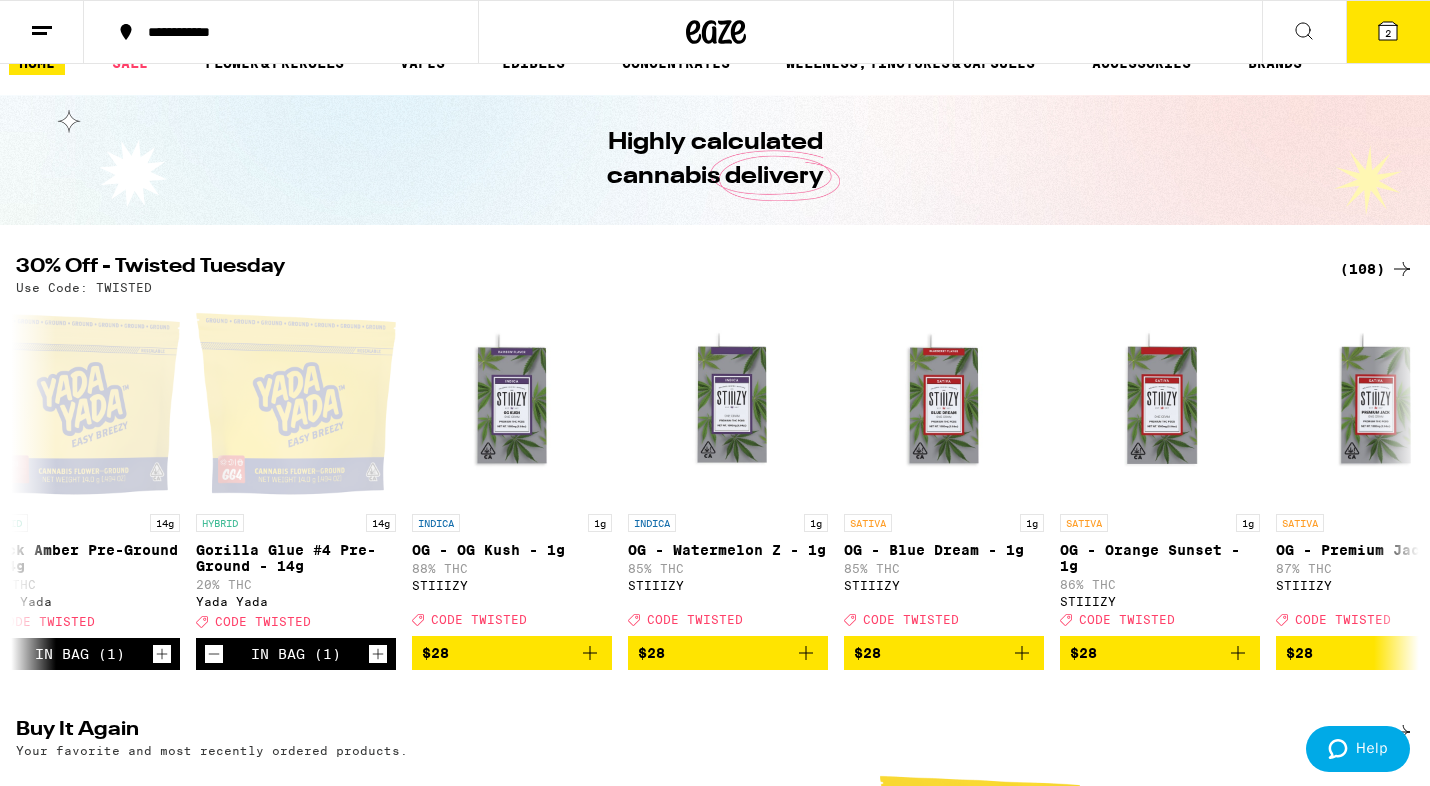 scroll, scrollTop: 60, scrollLeft: 0, axis: vertical 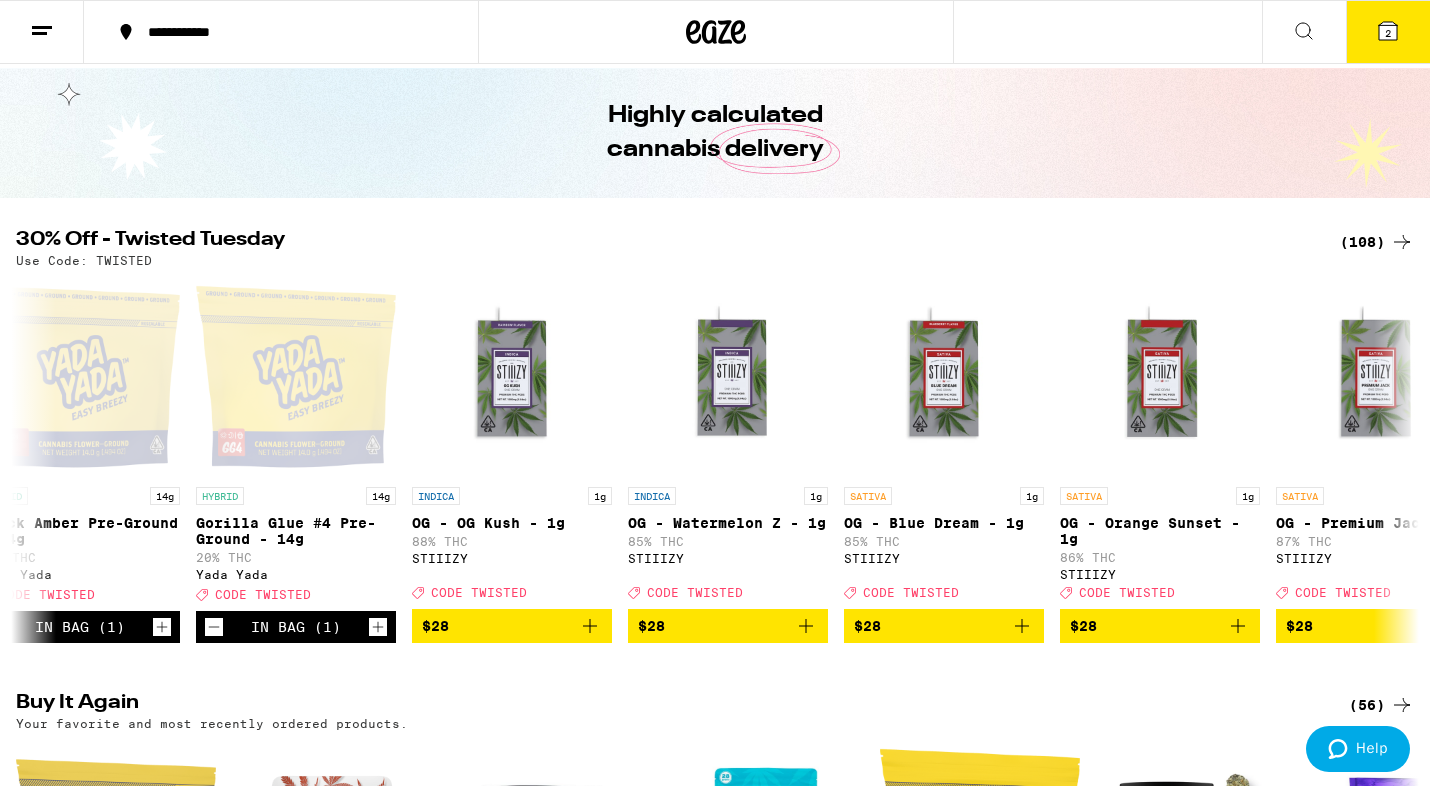 click on "2" at bounding box center [1388, 32] 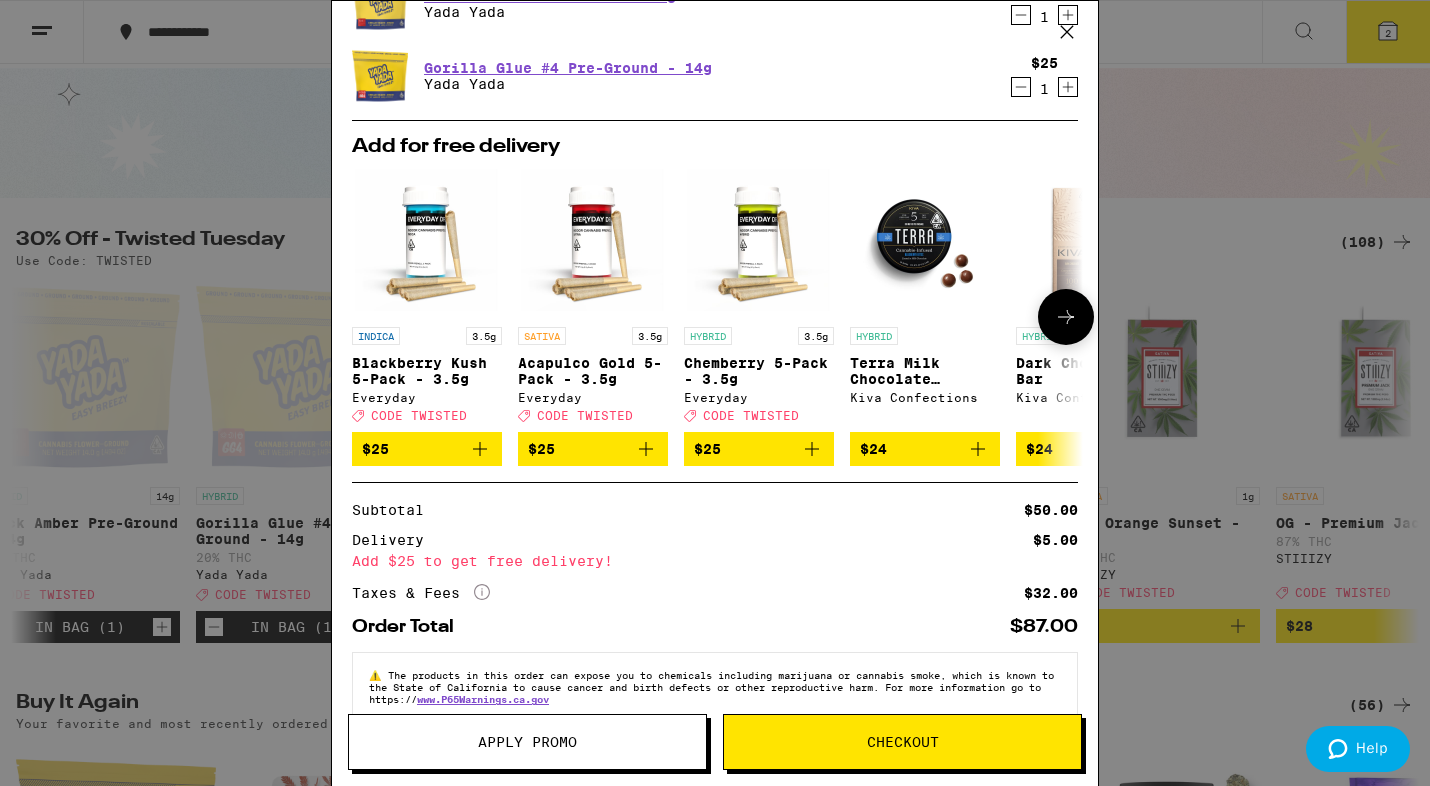 scroll, scrollTop: 136, scrollLeft: 0, axis: vertical 